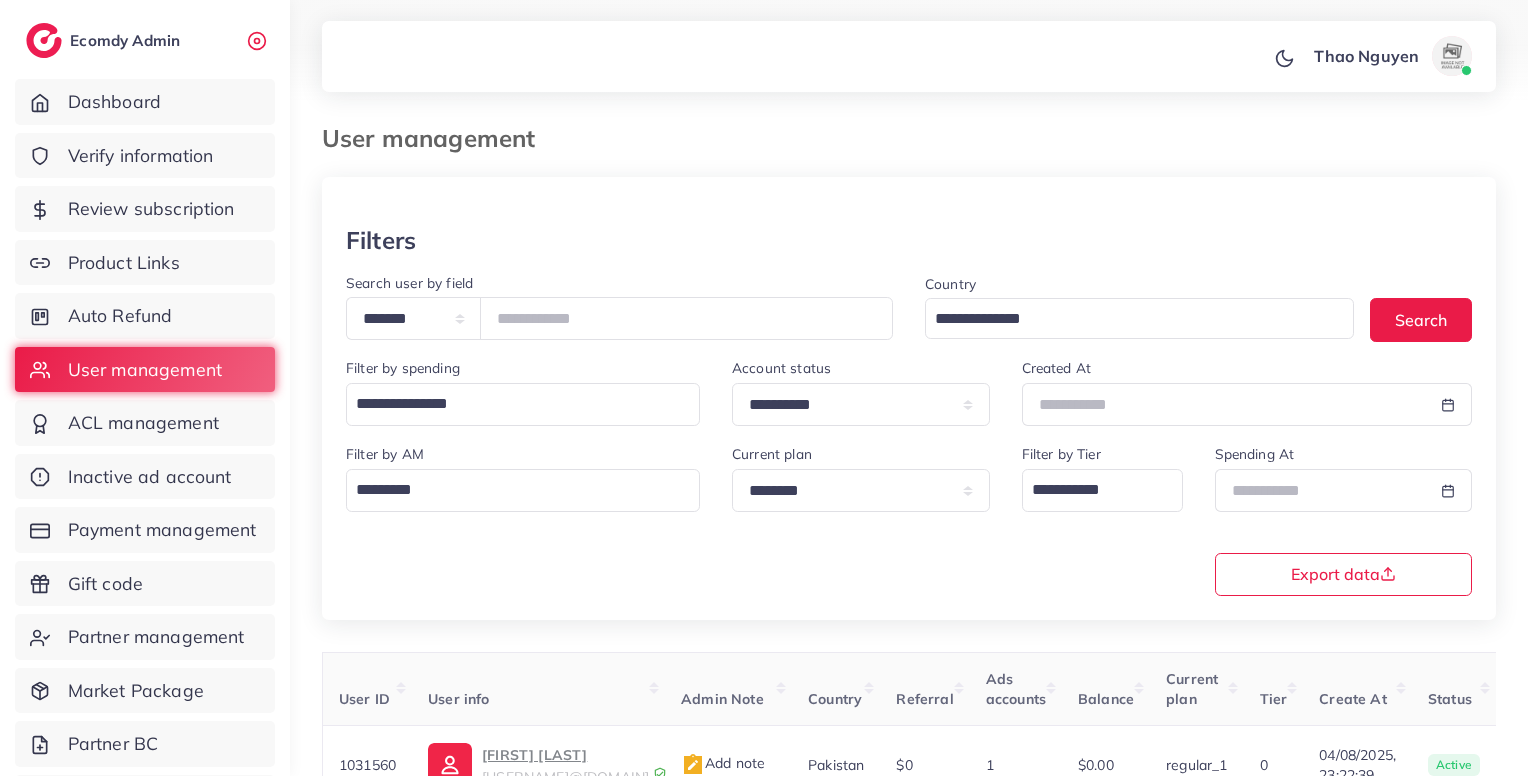 scroll, scrollTop: 183, scrollLeft: 0, axis: vertical 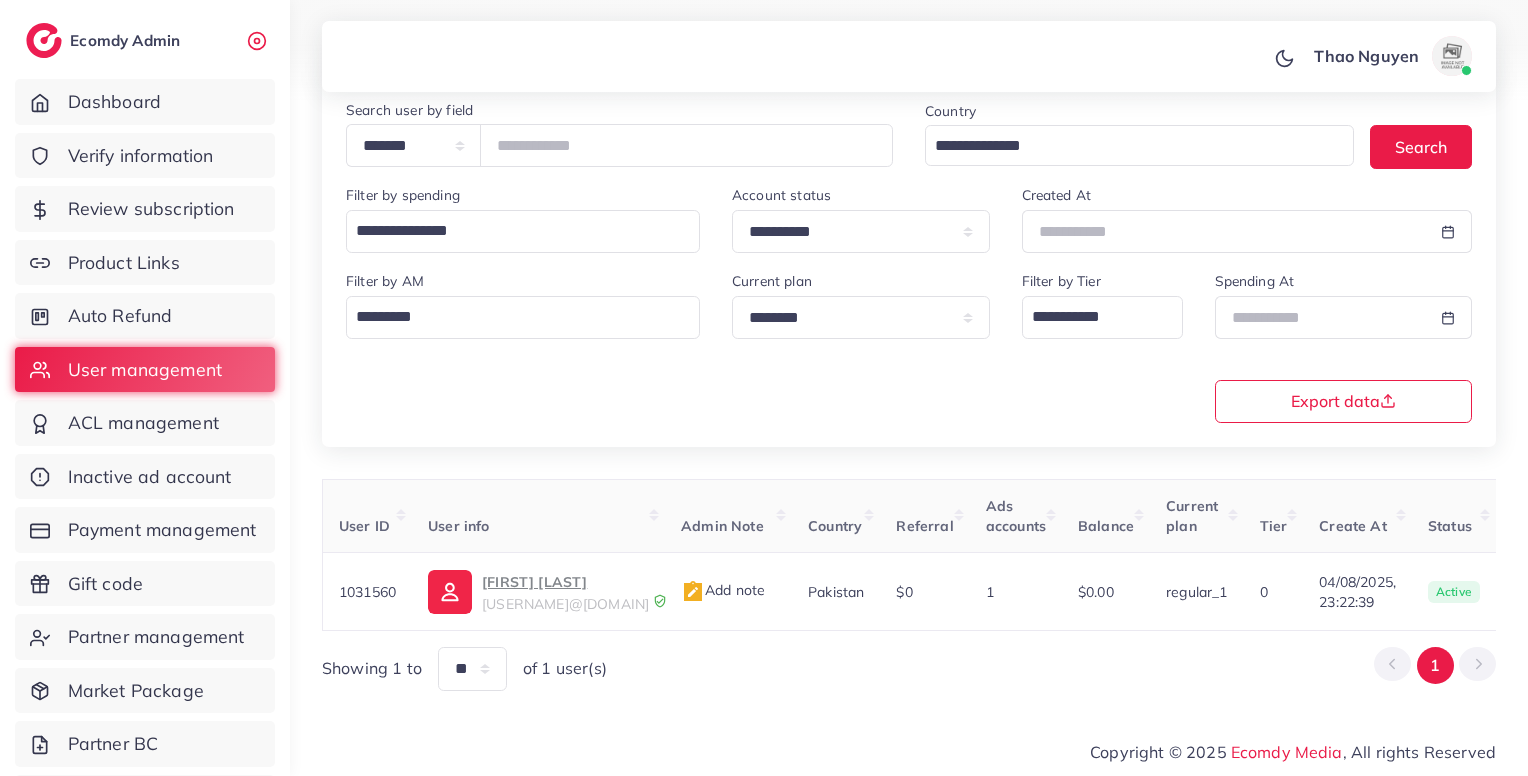 click on "Verify information" at bounding box center [141, 156] 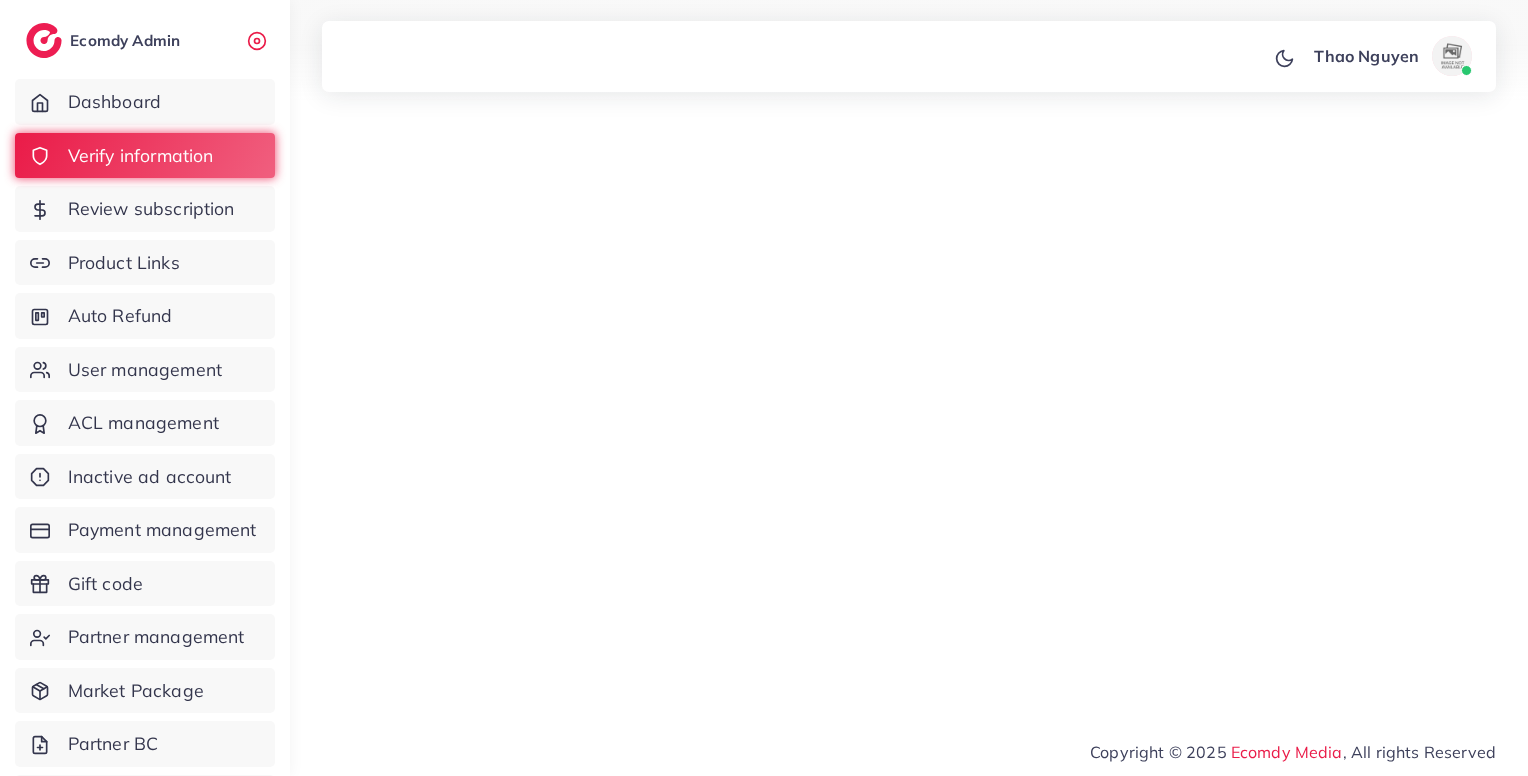 scroll, scrollTop: 0, scrollLeft: 0, axis: both 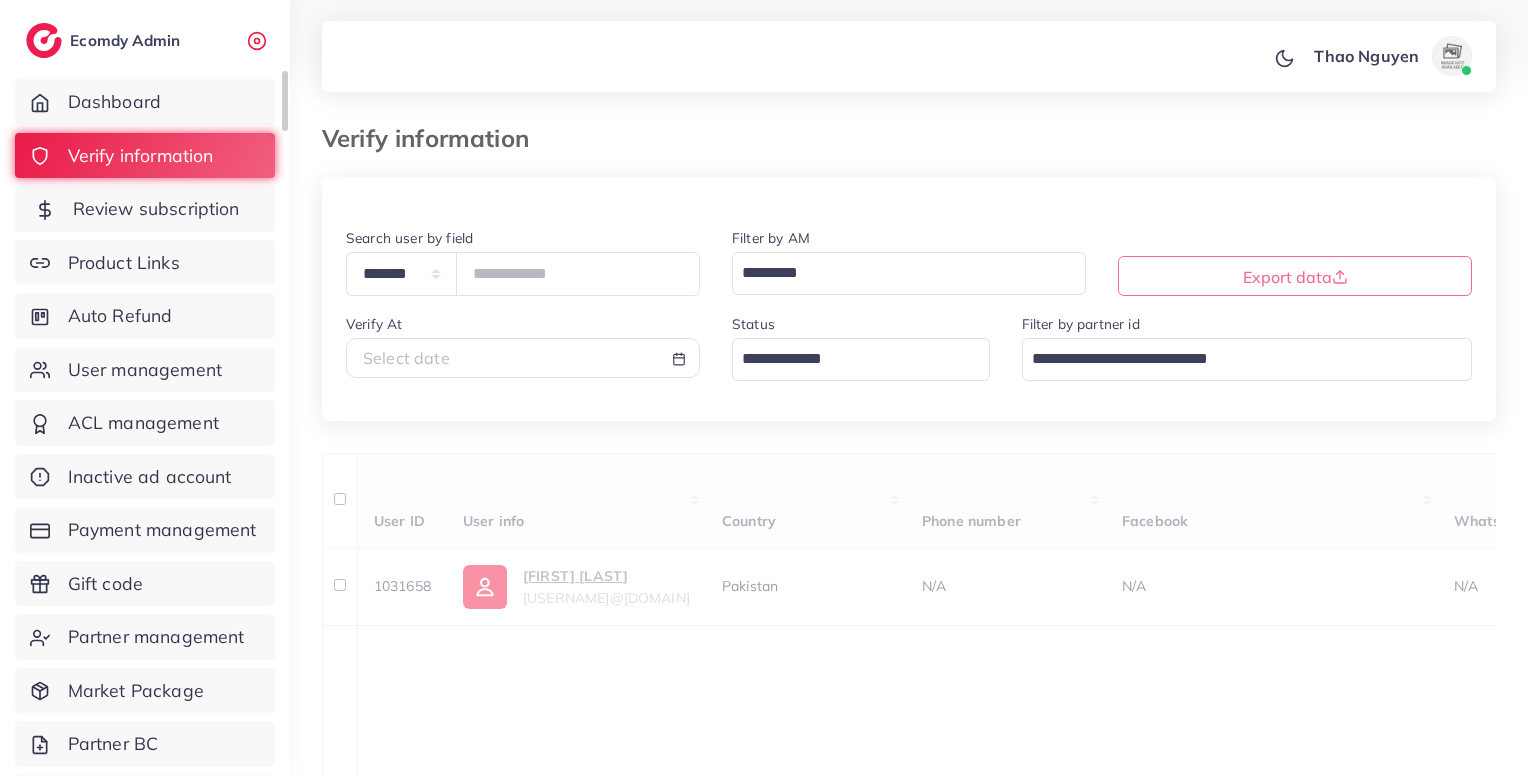 click on "Review subscription" at bounding box center (156, 209) 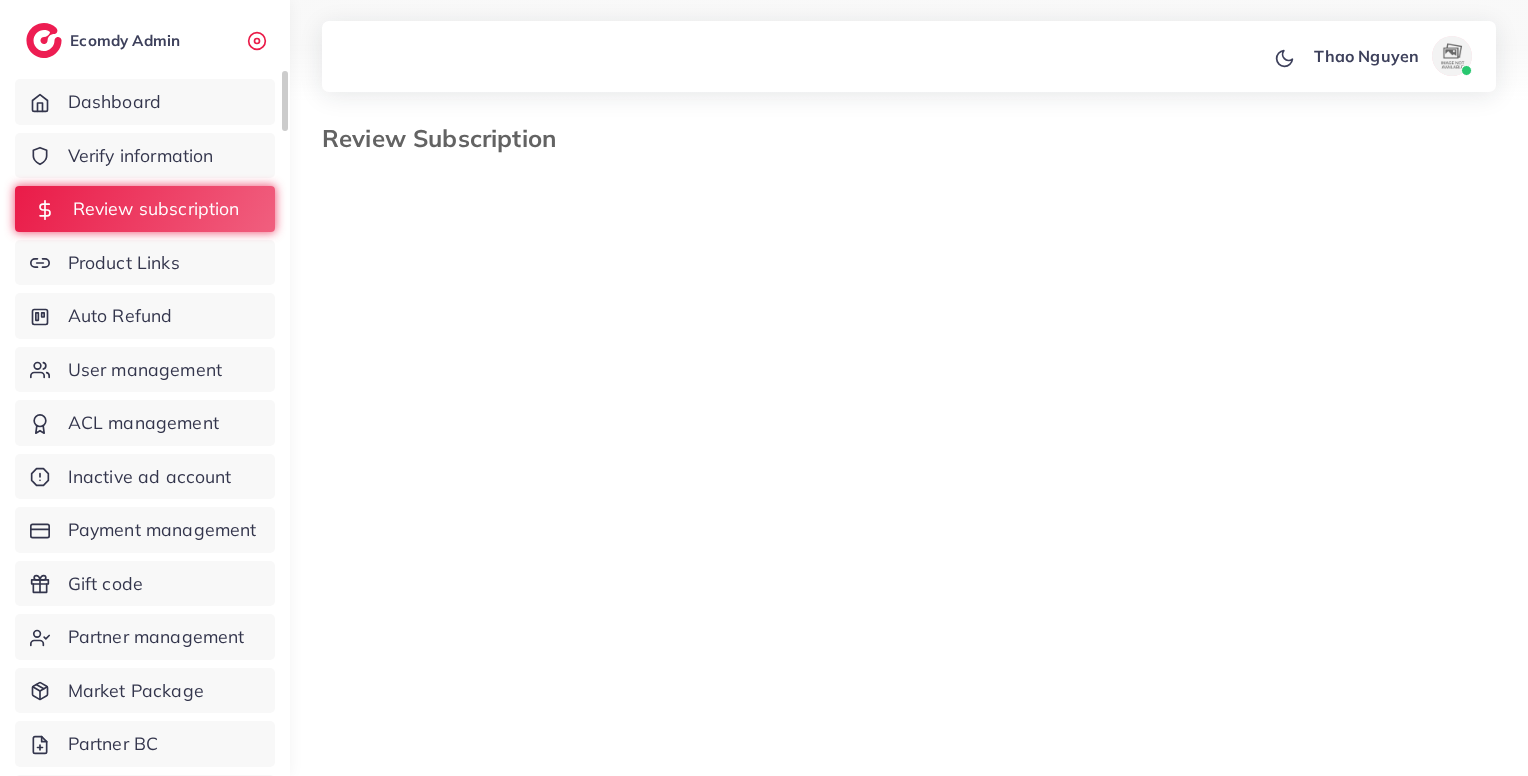 select on "*******" 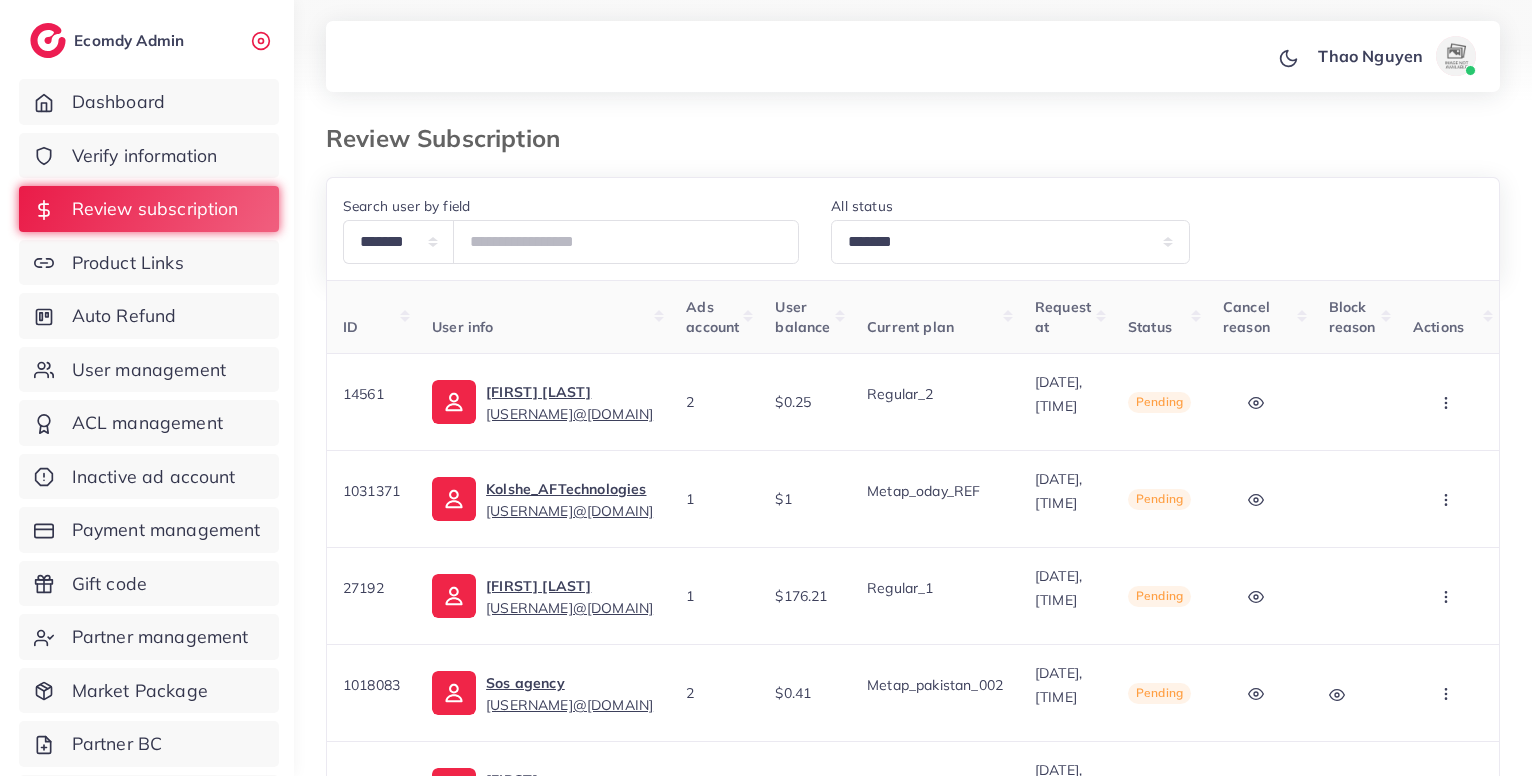 scroll, scrollTop: 0, scrollLeft: 29, axis: horizontal 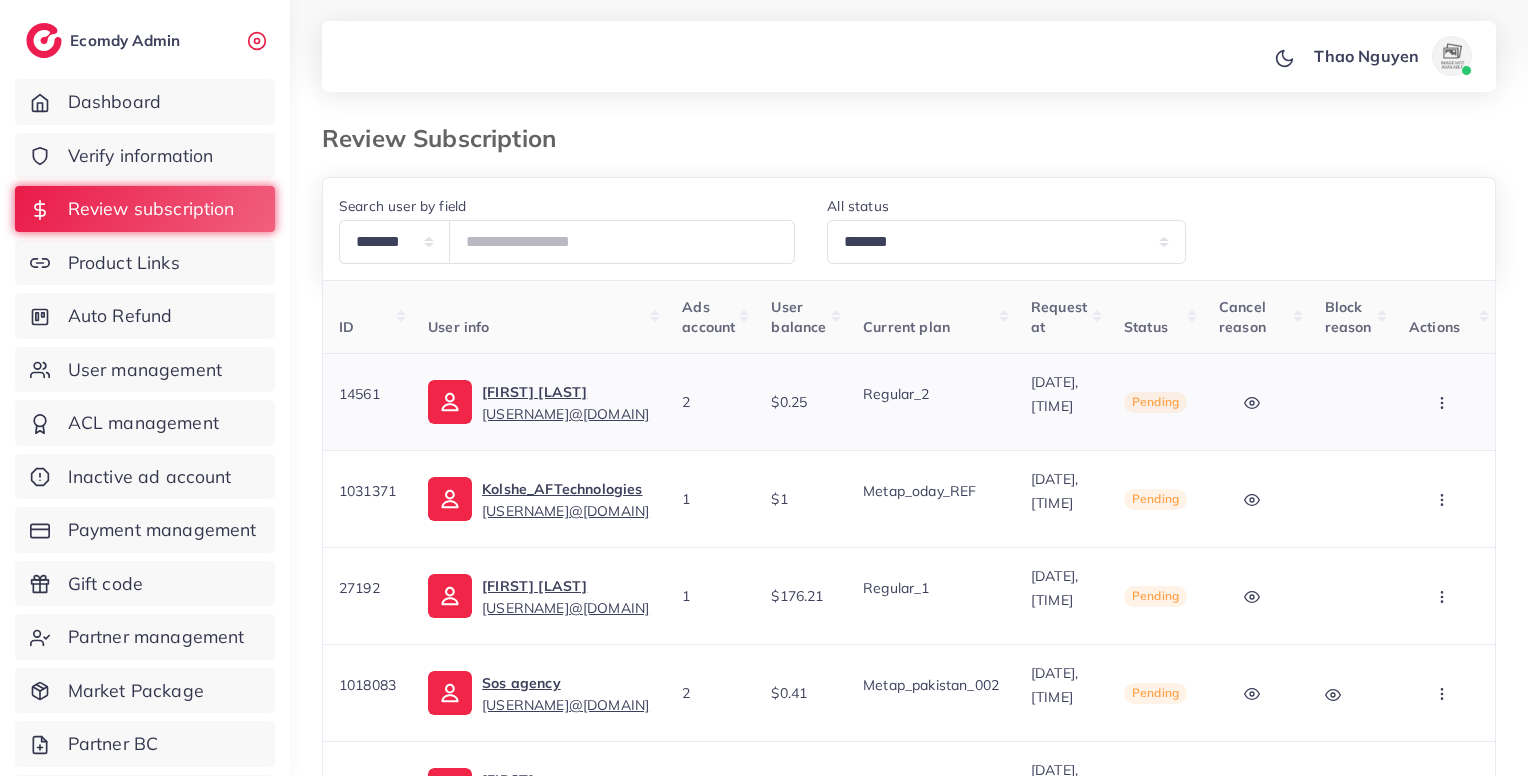 click 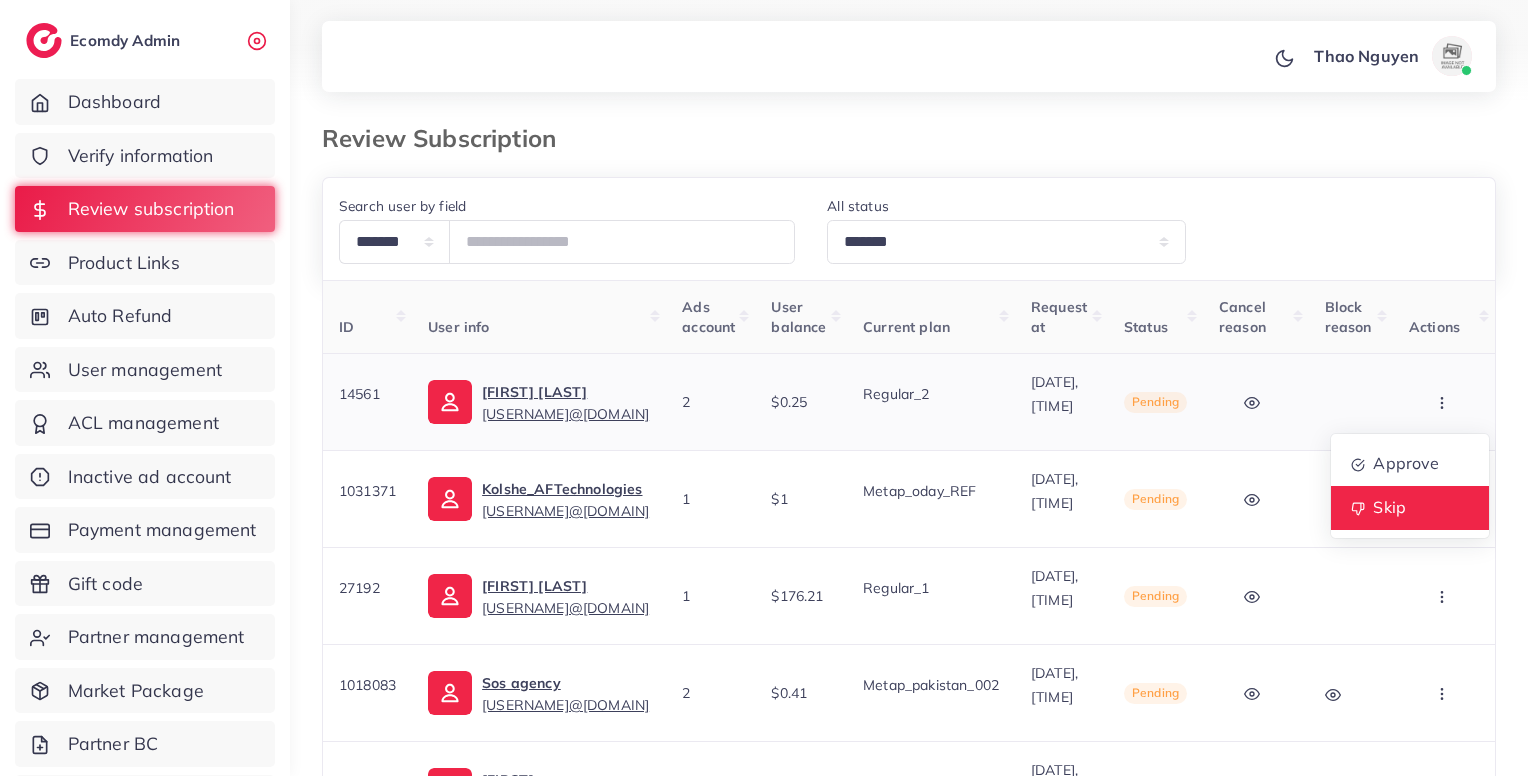 click on "Skip" at bounding box center (1389, 507) 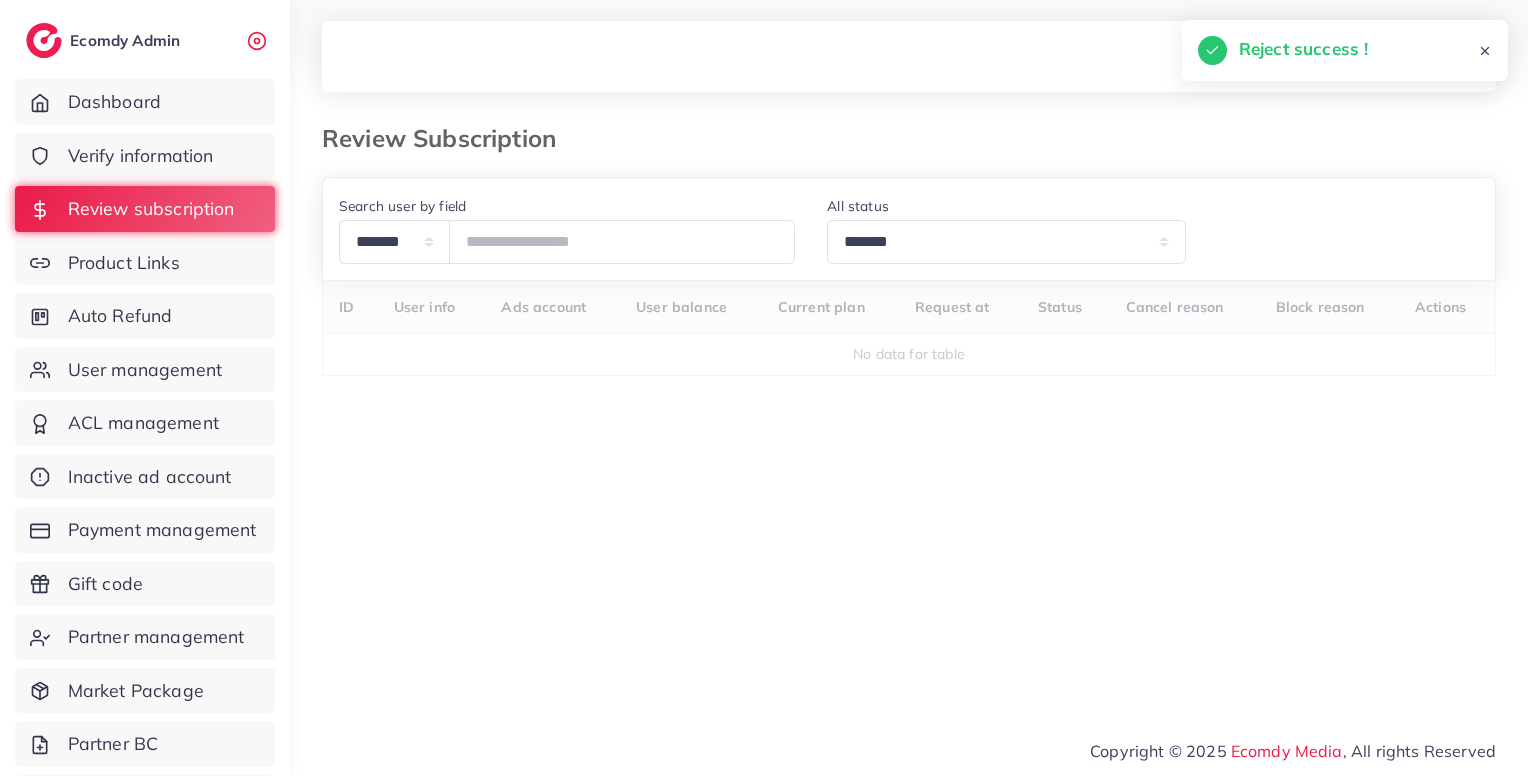 scroll, scrollTop: 0, scrollLeft: 0, axis: both 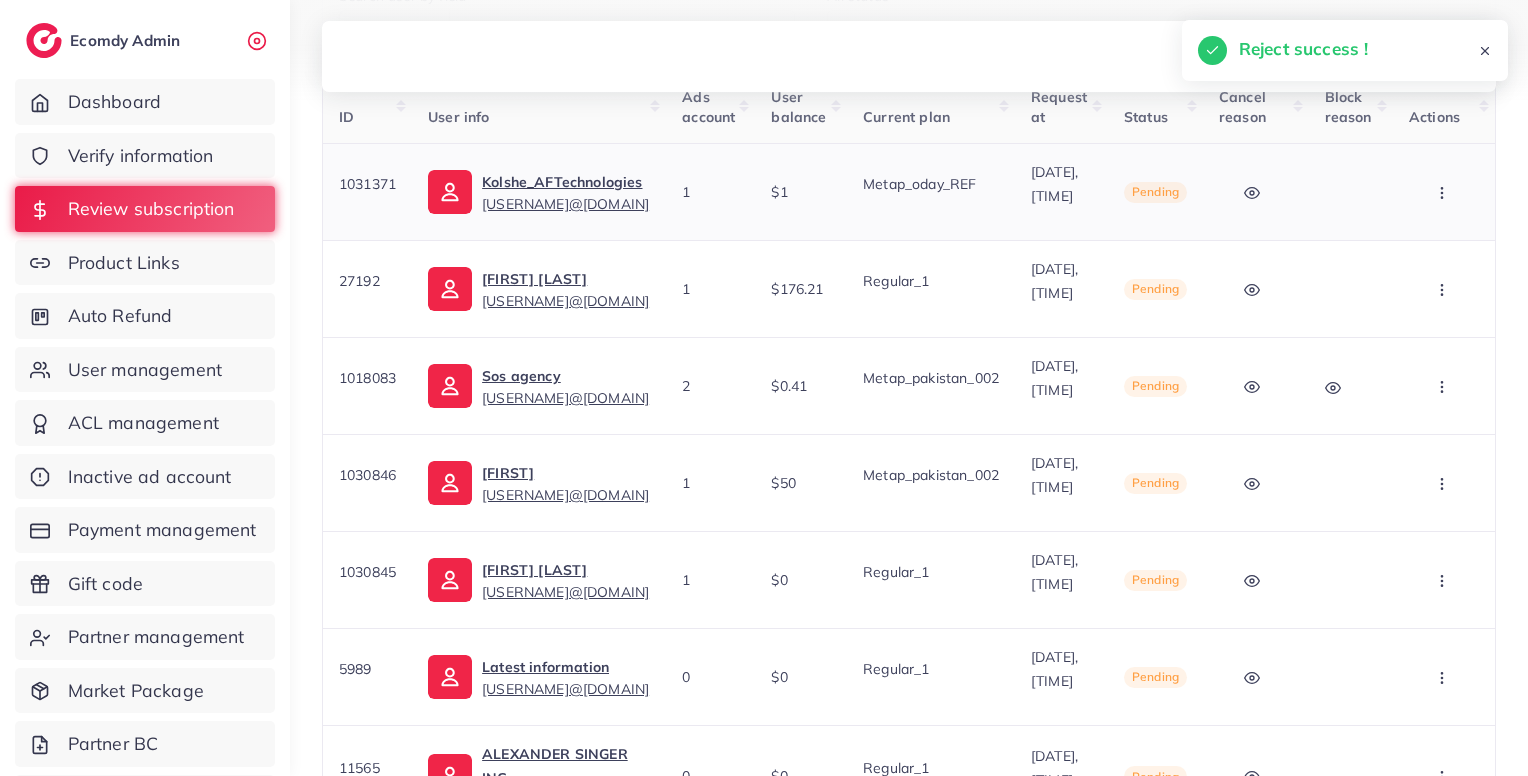 click at bounding box center [1444, 192] 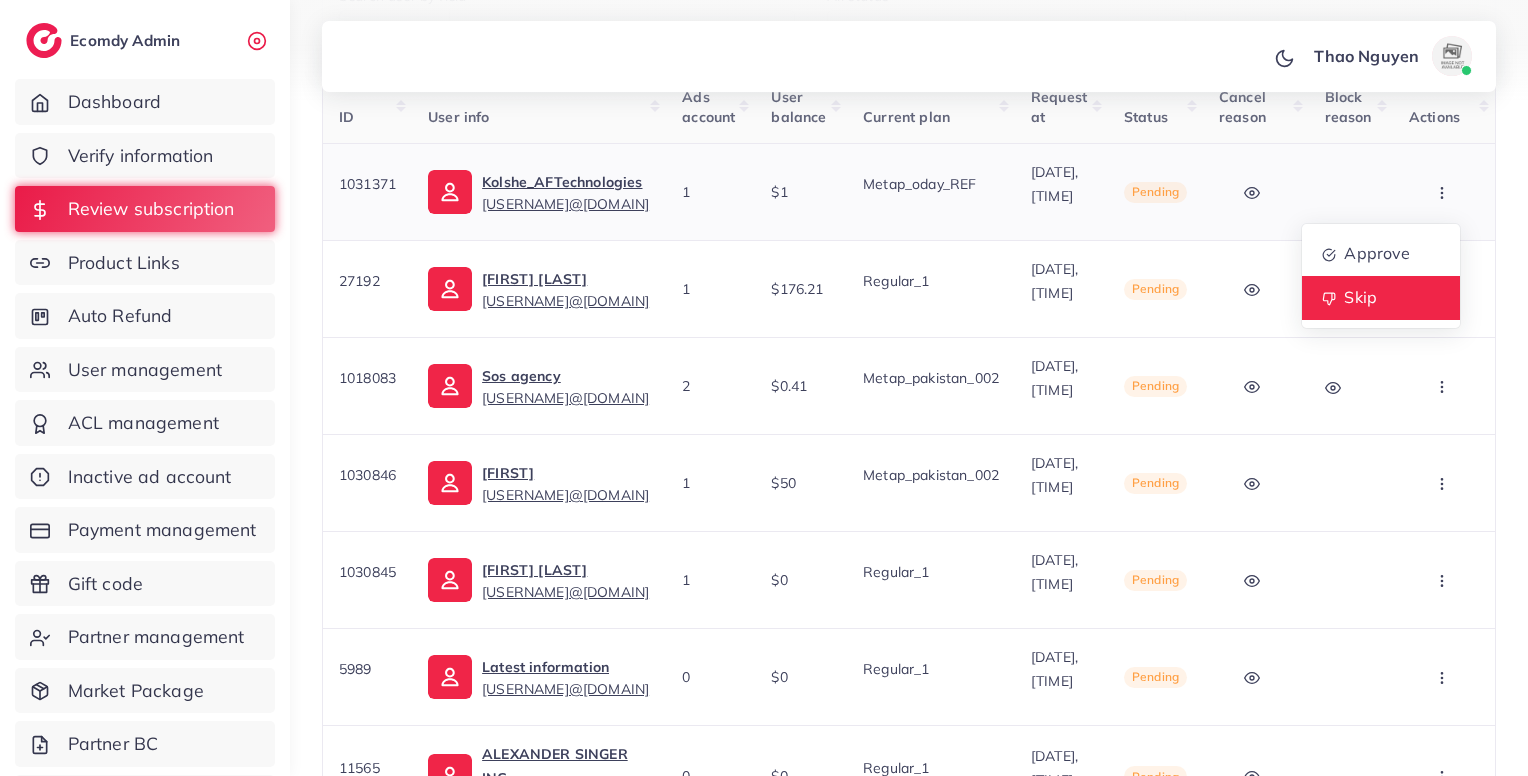 click on "Skip" at bounding box center (1381, 298) 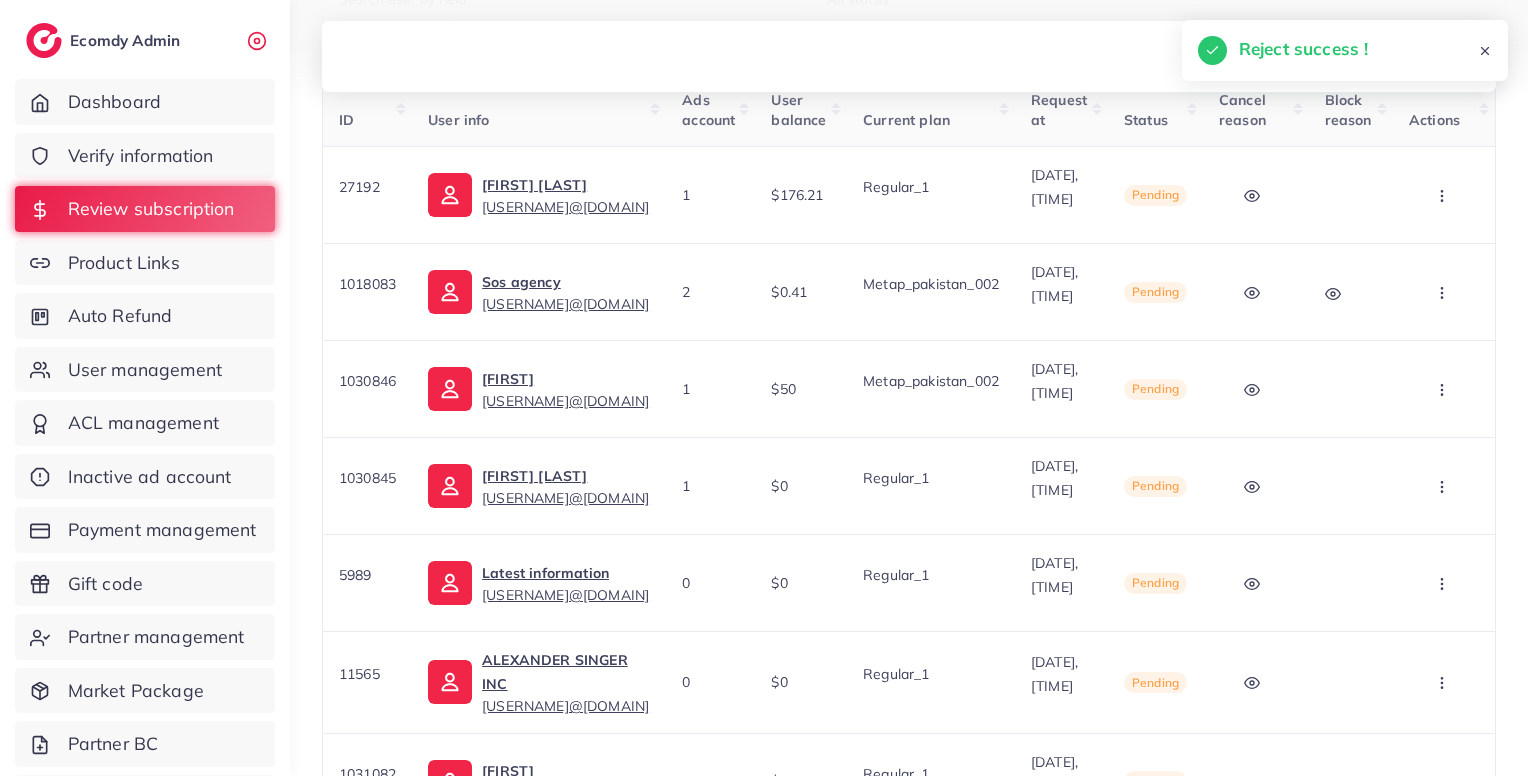 scroll, scrollTop: 212, scrollLeft: 0, axis: vertical 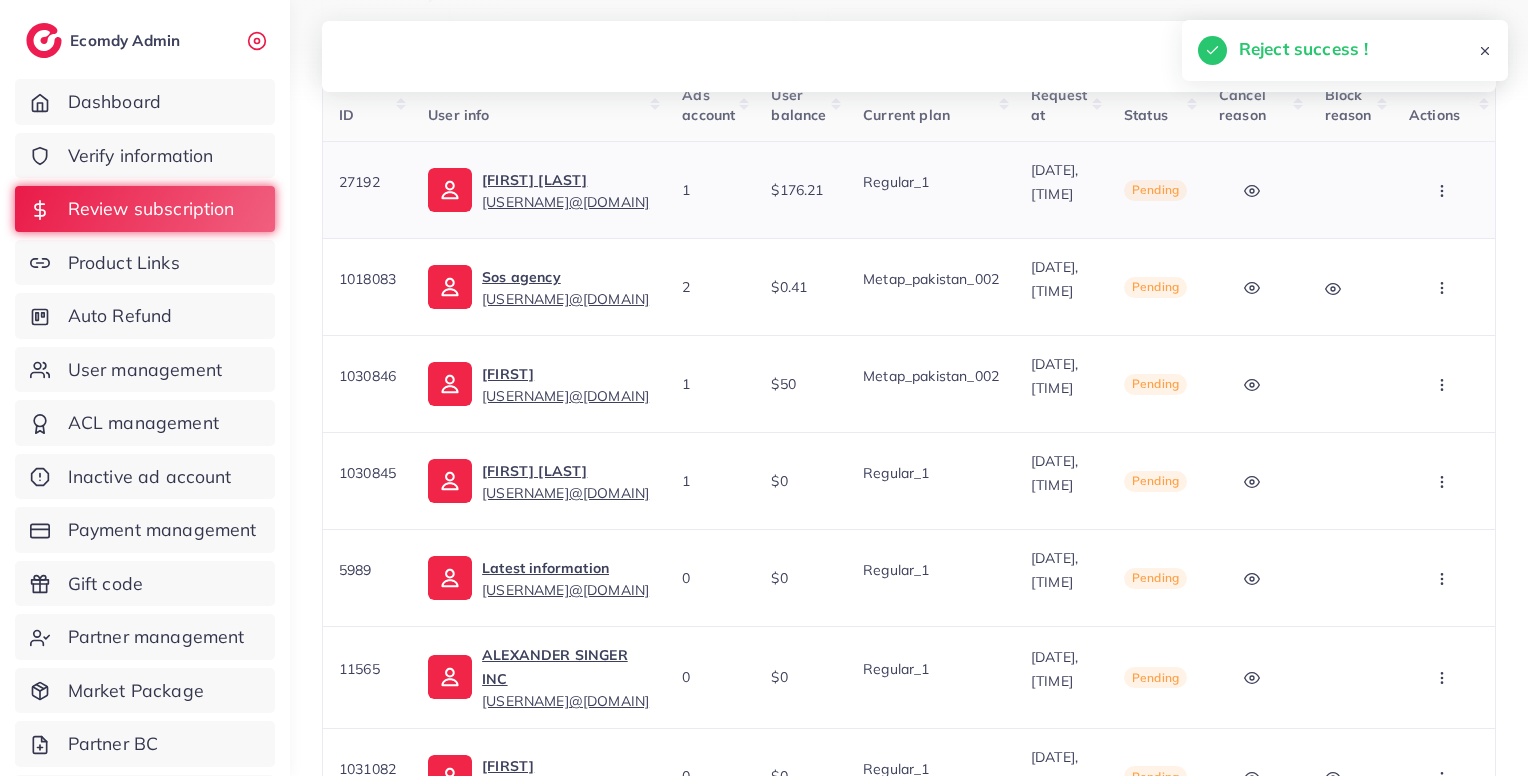 click 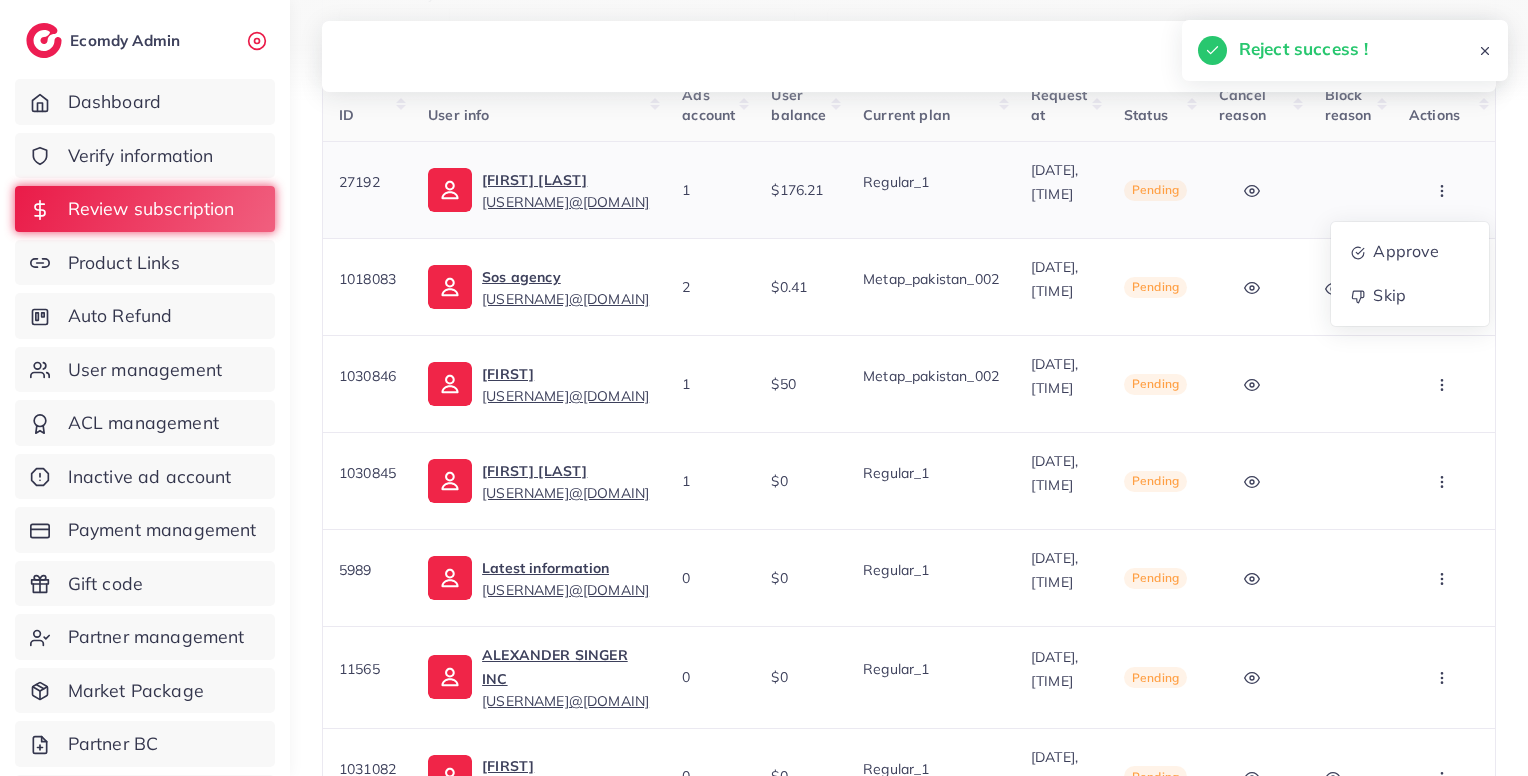 click 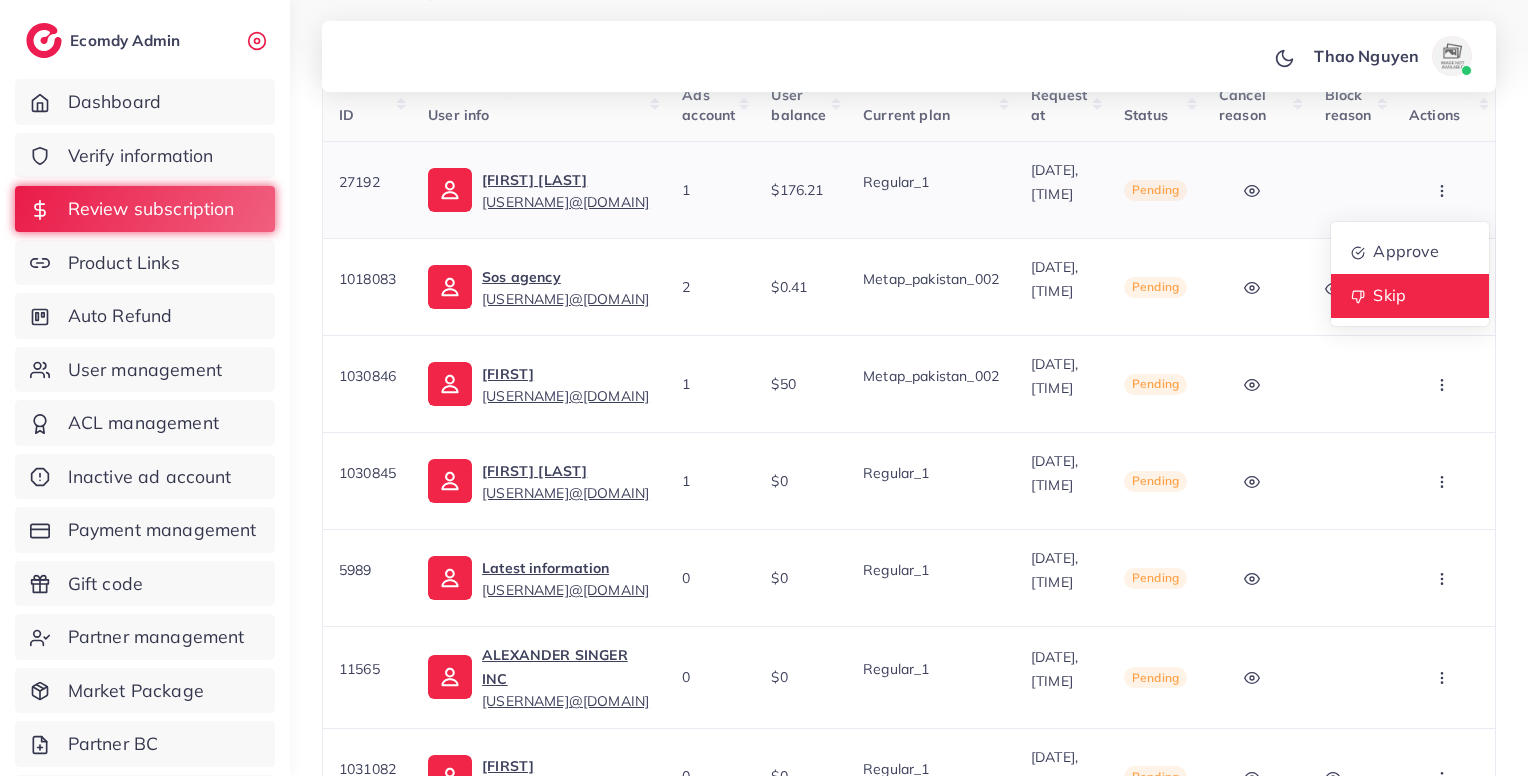 drag, startPoint x: 1447, startPoint y: 197, endPoint x: 1412, endPoint y: 296, distance: 105.00476 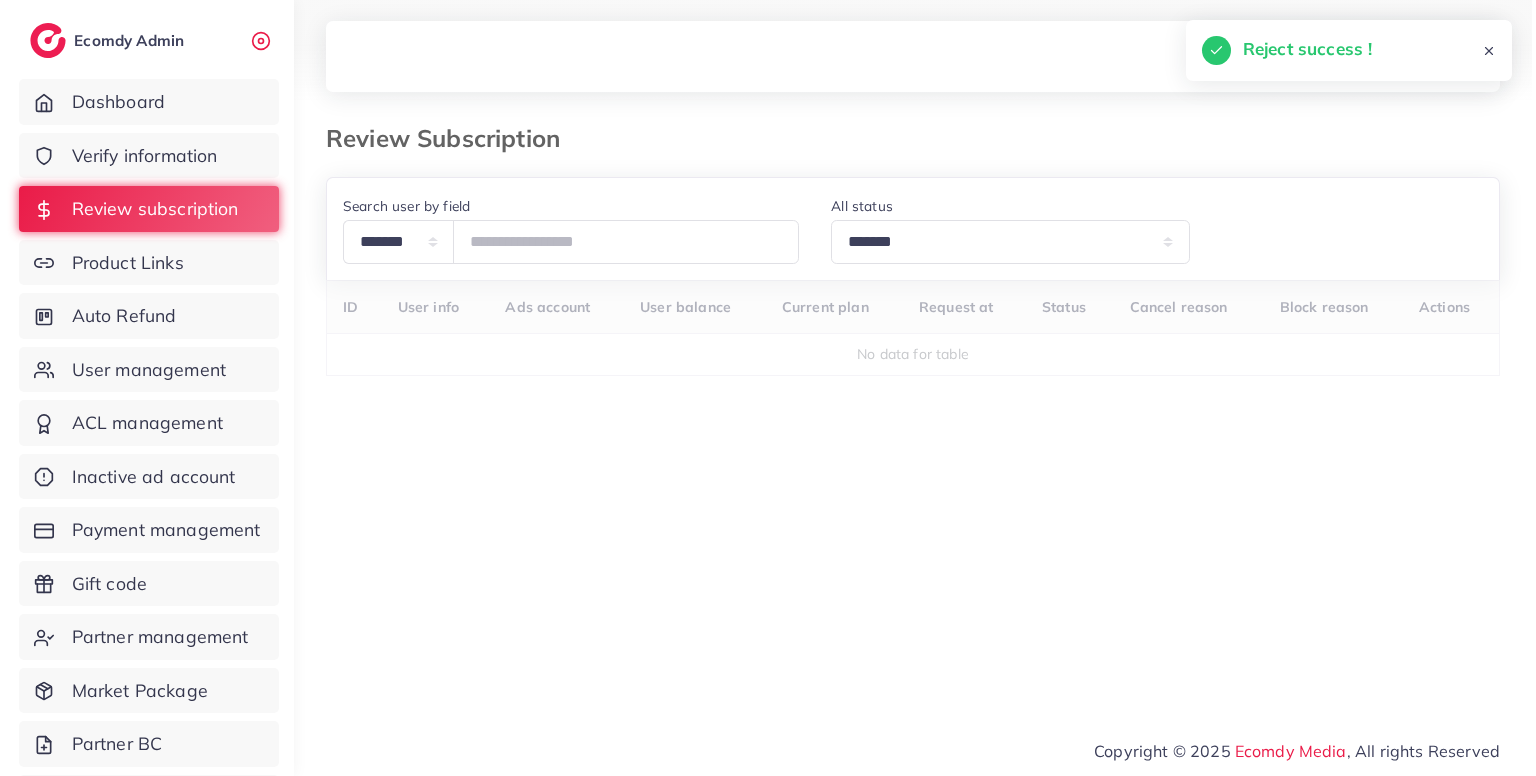 scroll, scrollTop: 0, scrollLeft: 0, axis: both 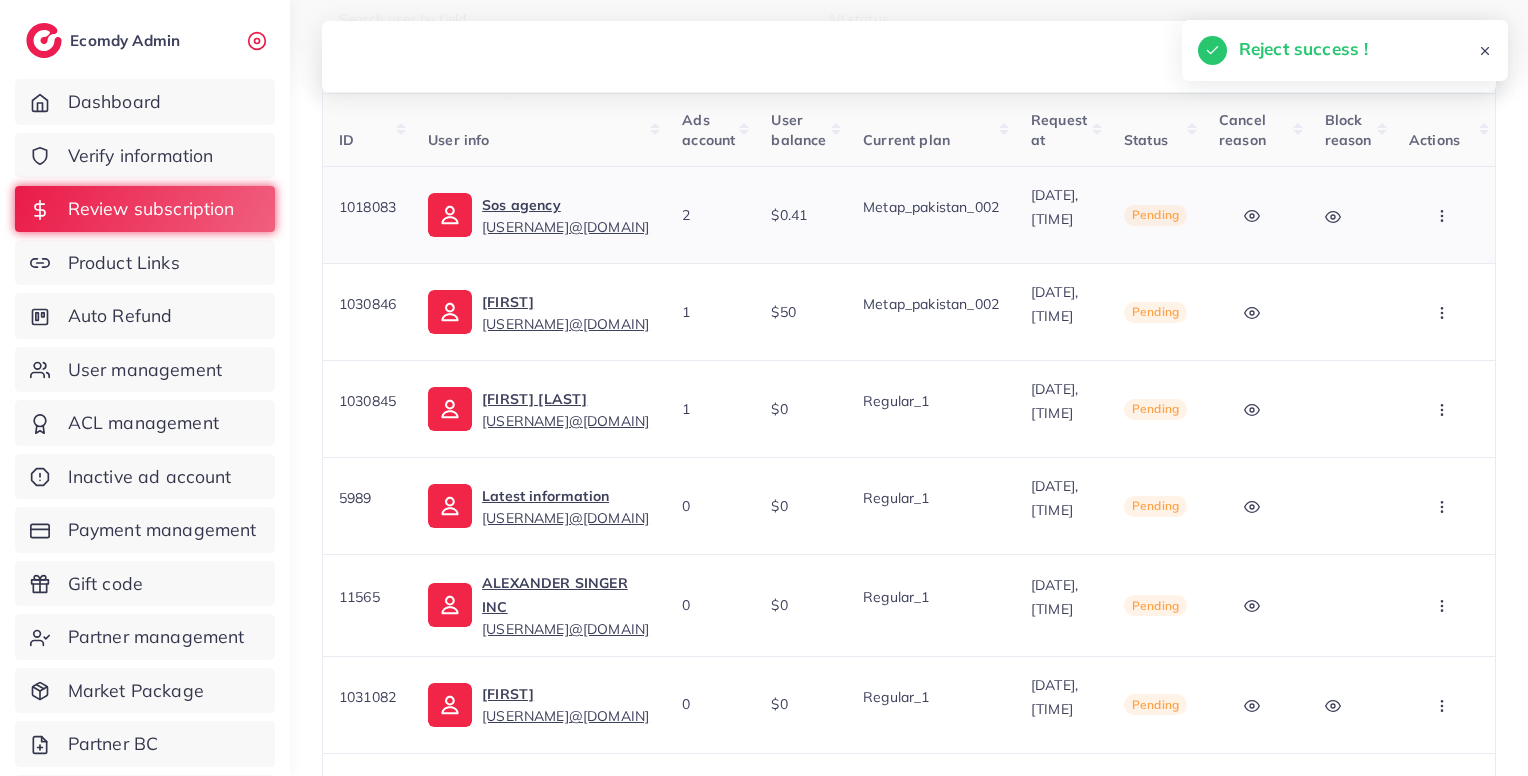 click 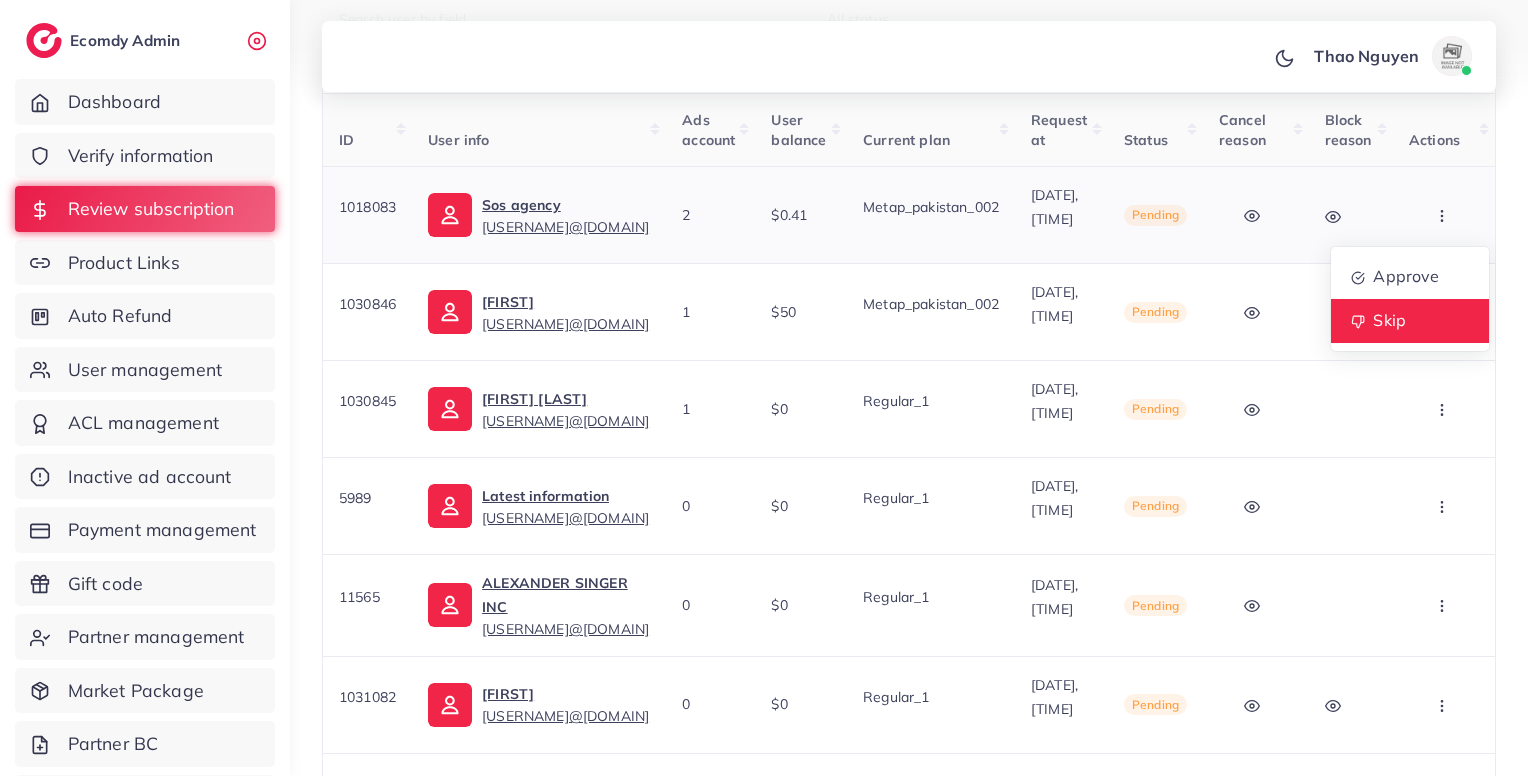drag, startPoint x: 1442, startPoint y: 215, endPoint x: 1379, endPoint y: 330, distance: 131.1259 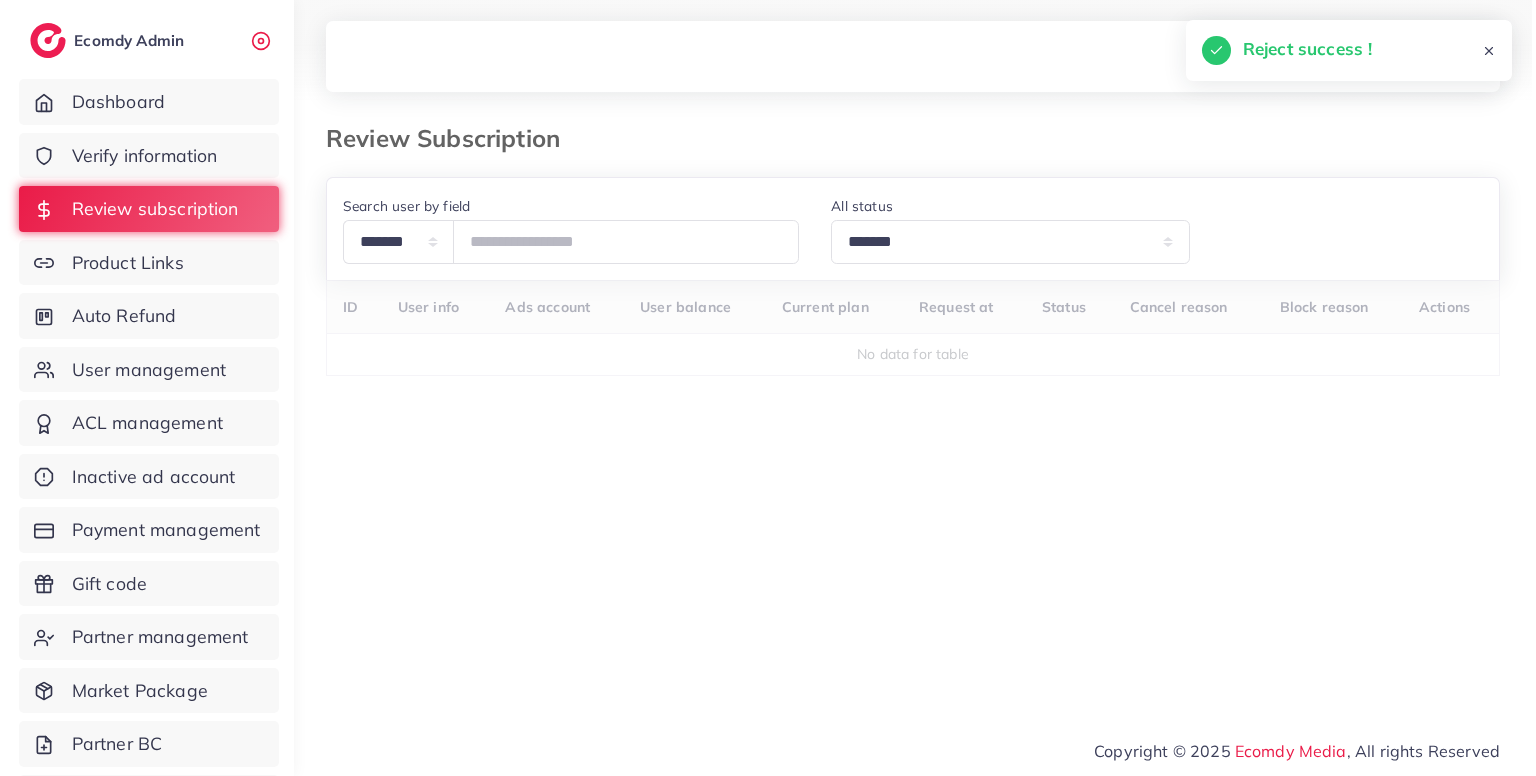 scroll, scrollTop: 0, scrollLeft: 0, axis: both 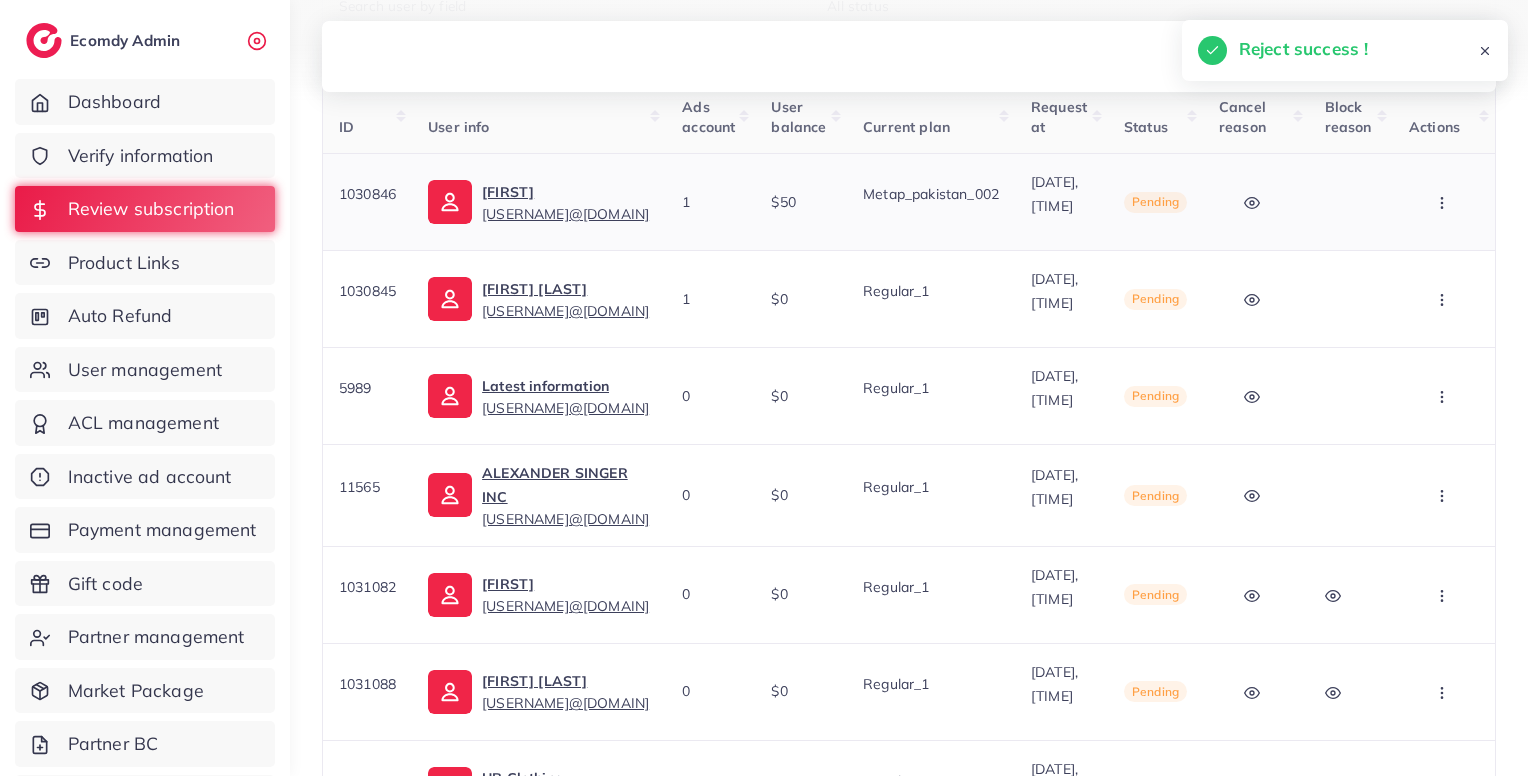 click 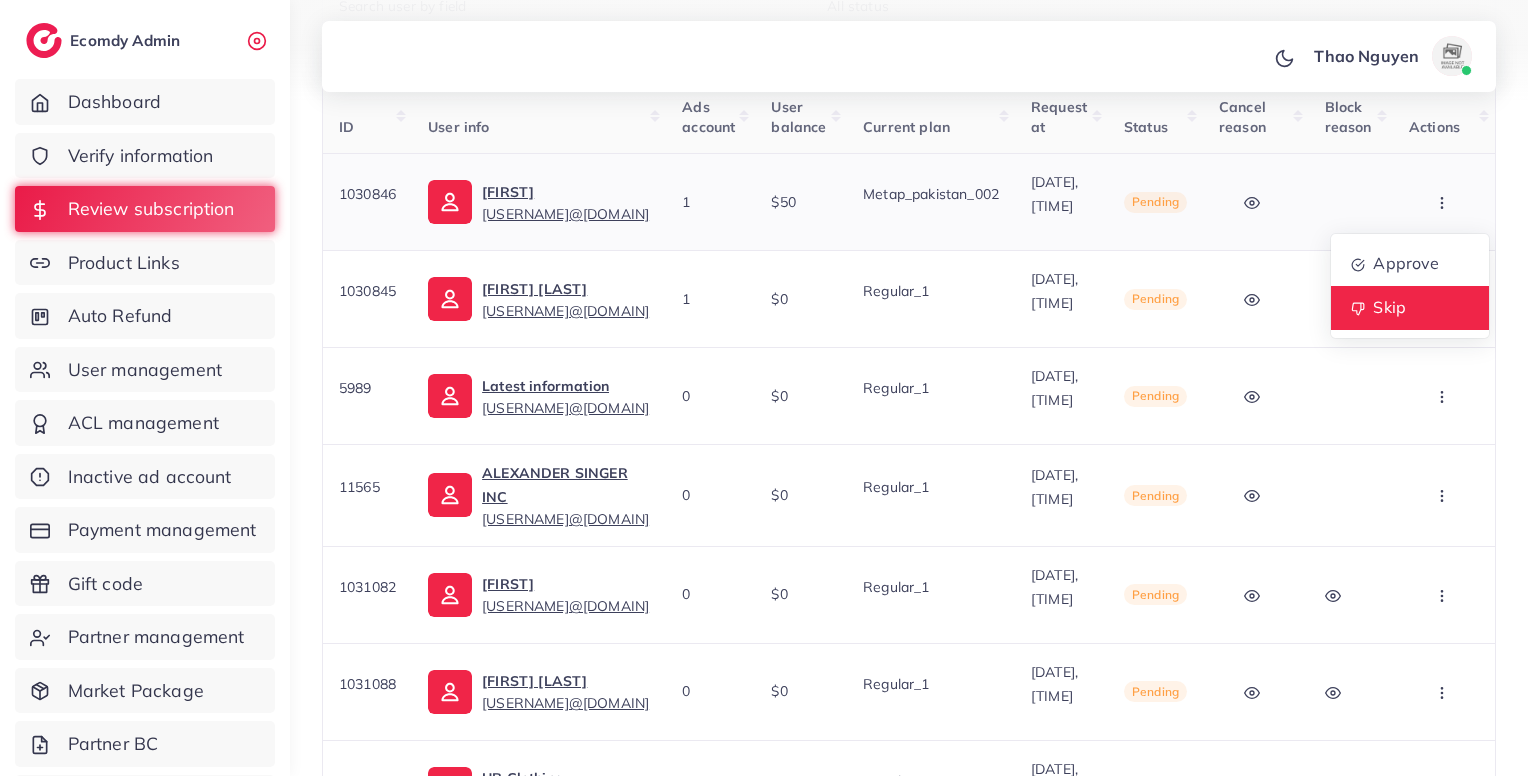 click on "Skip" at bounding box center (1389, 307) 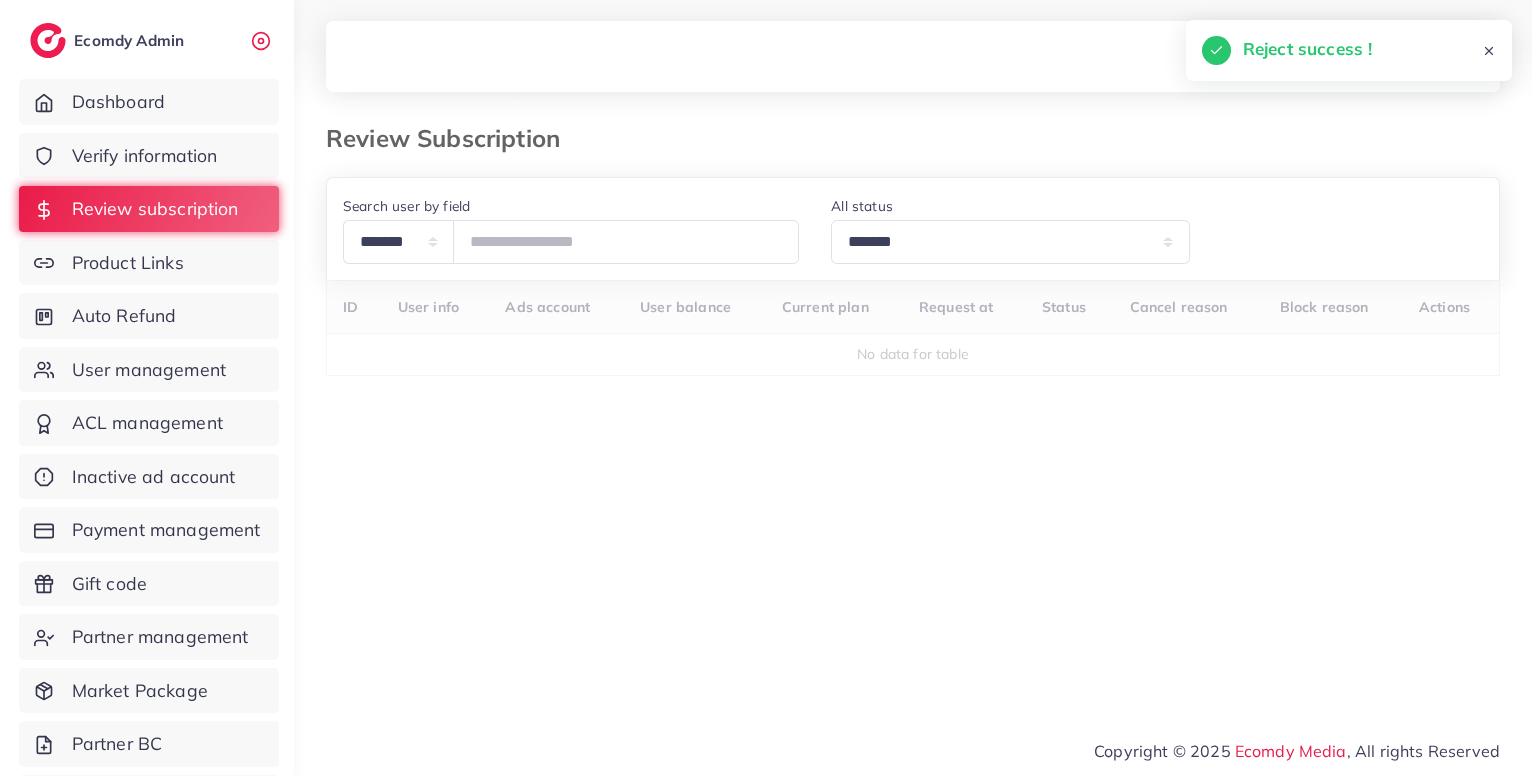 scroll, scrollTop: 0, scrollLeft: 0, axis: both 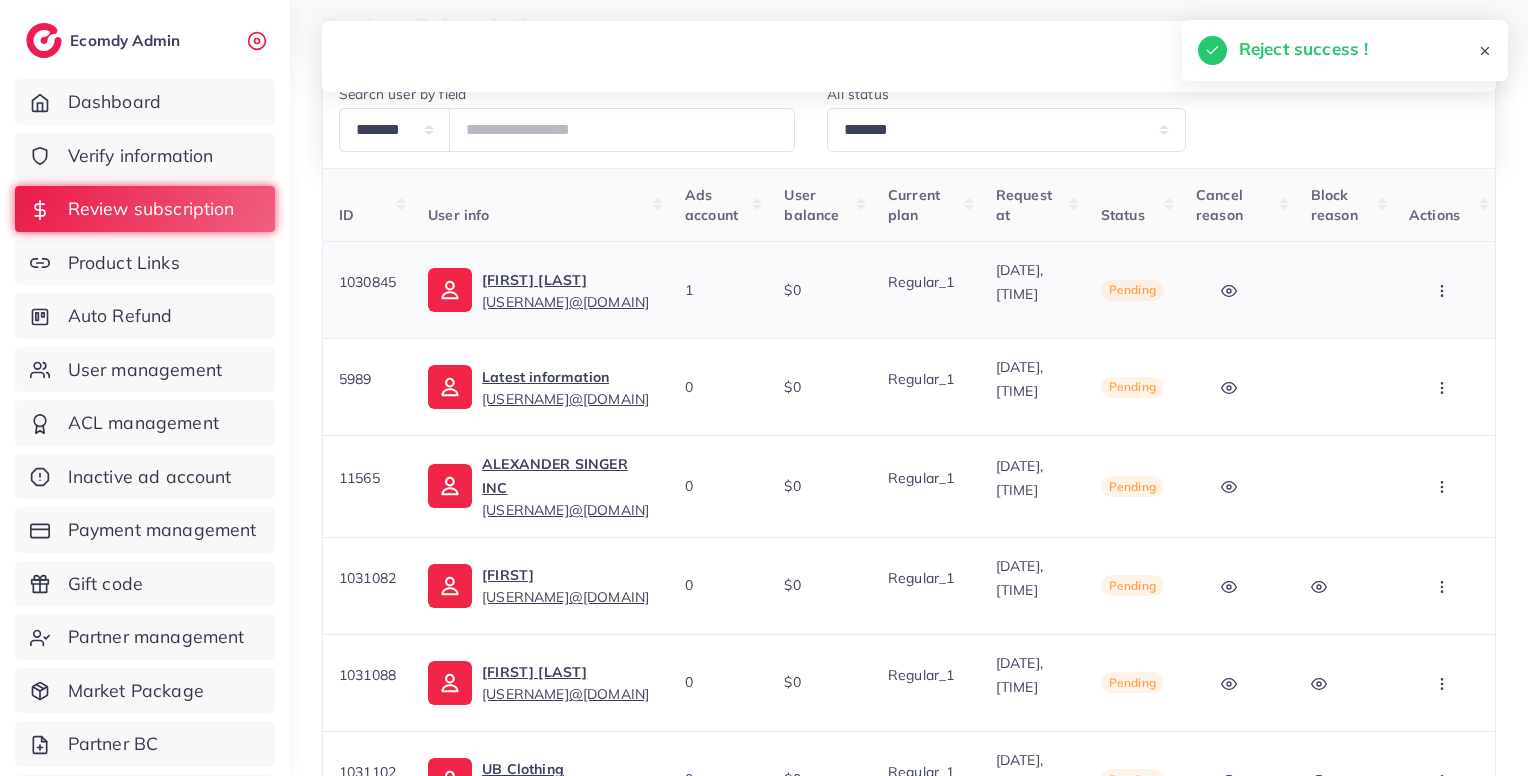 click 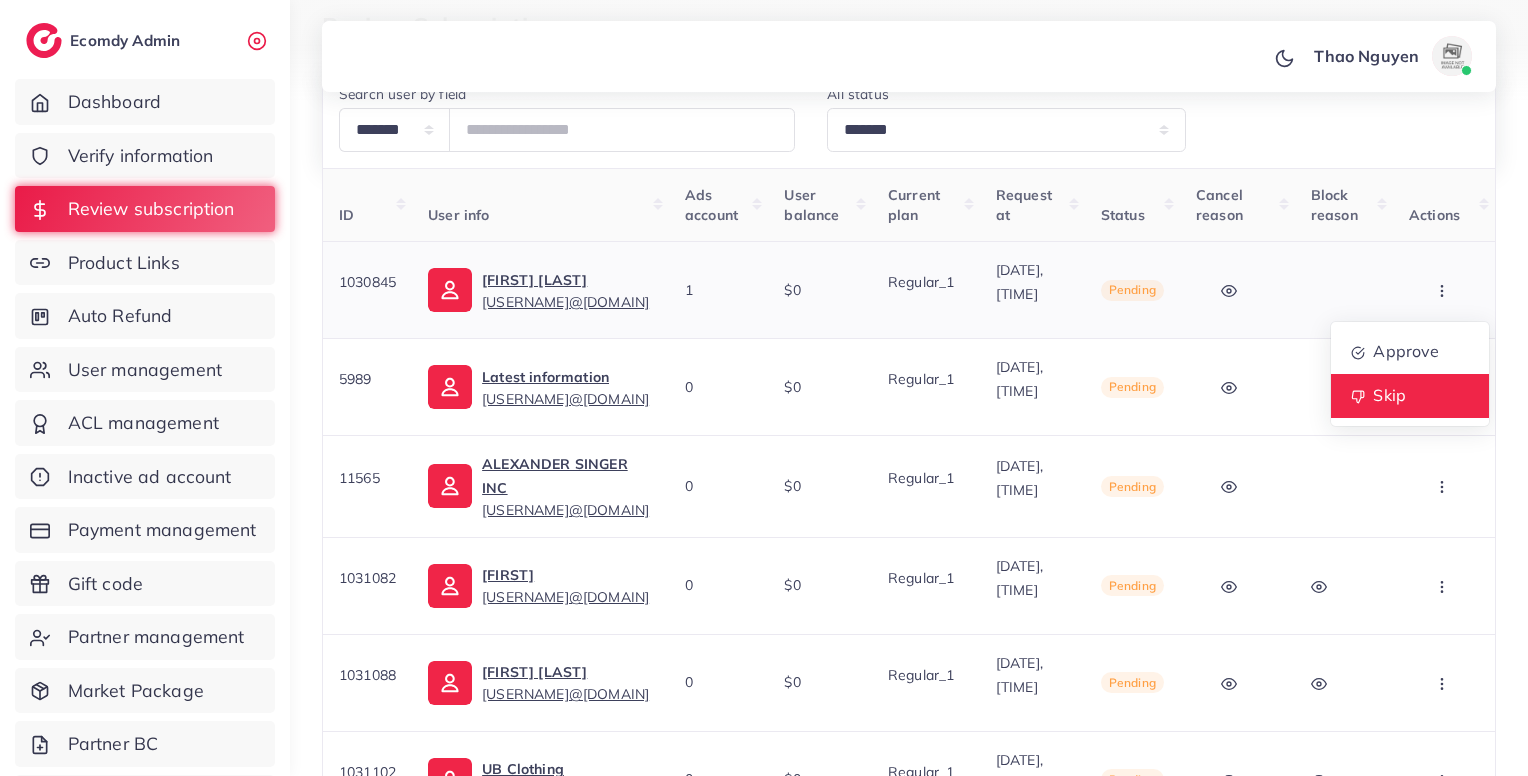 click on "Skip" at bounding box center [1389, 395] 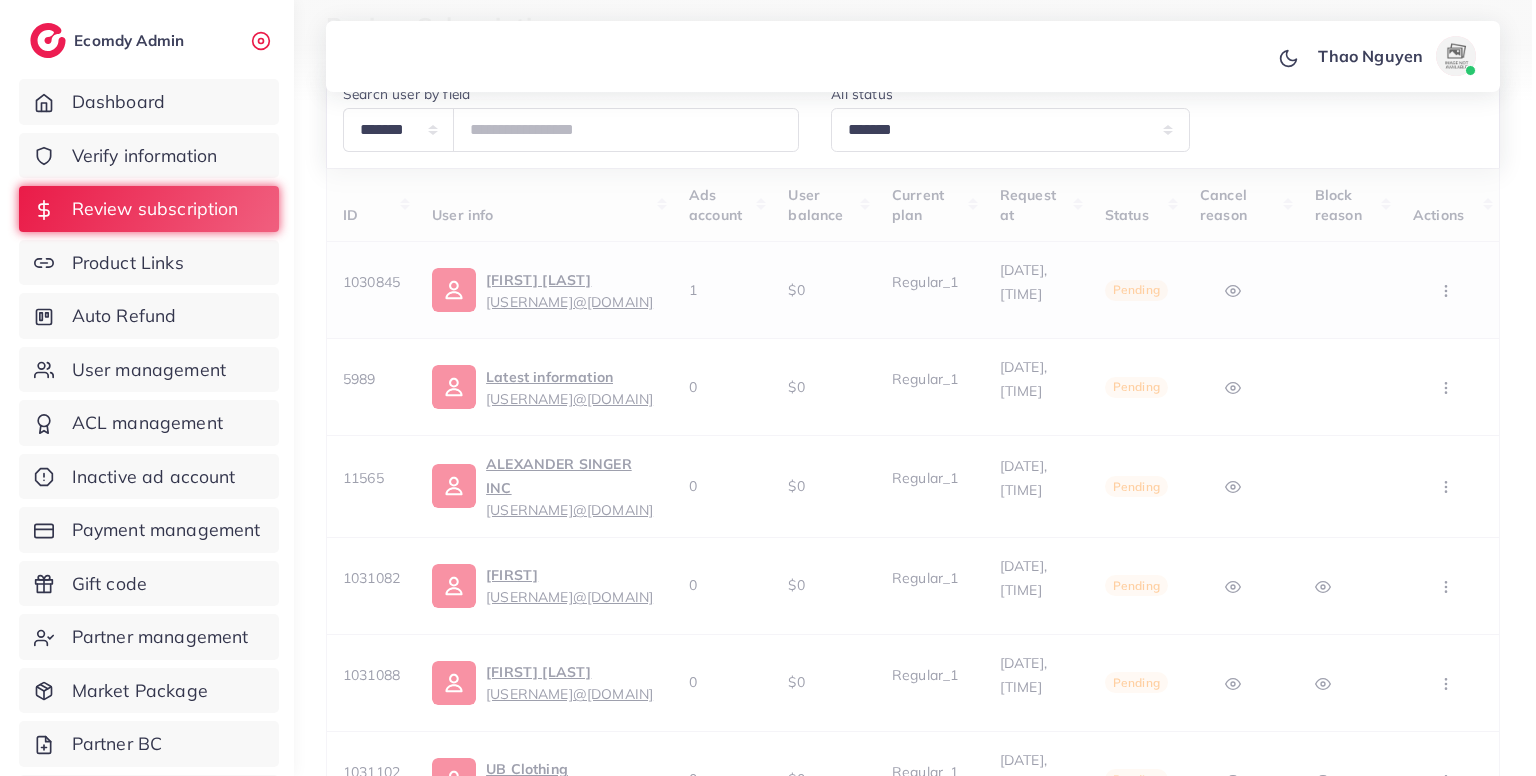 scroll, scrollTop: 0, scrollLeft: 0, axis: both 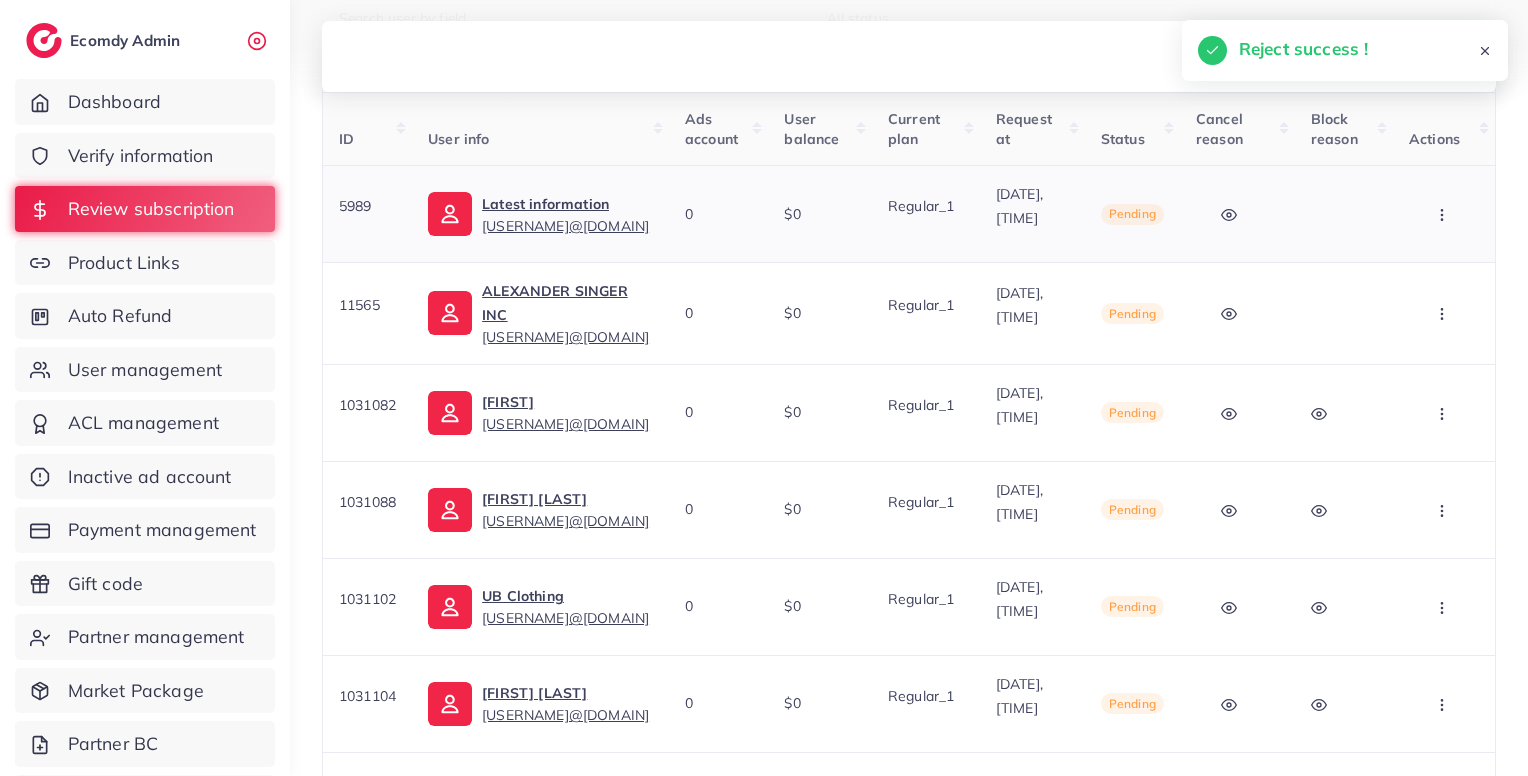 click 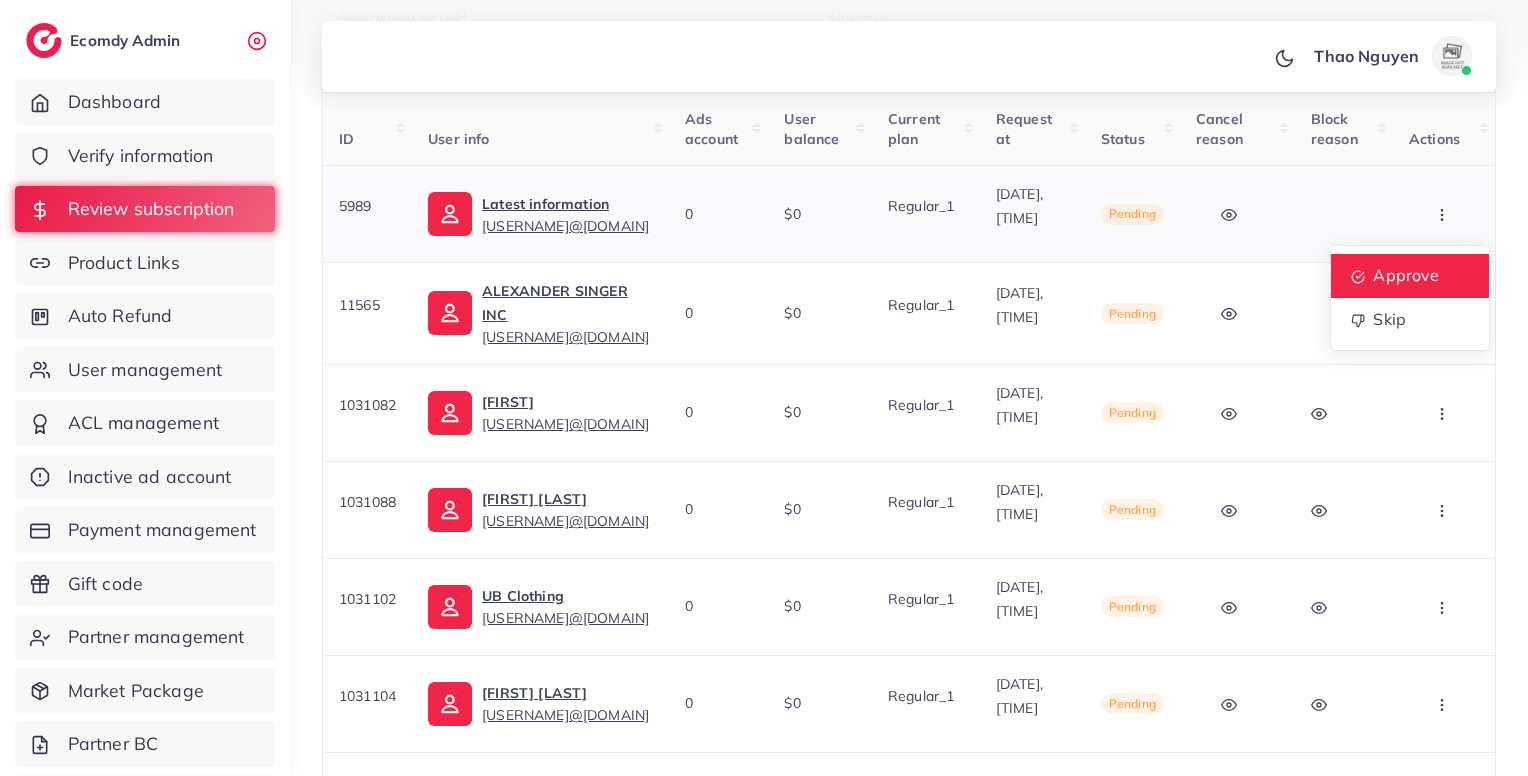drag, startPoint x: 1449, startPoint y: 221, endPoint x: 1425, endPoint y: 269, distance: 53.66563 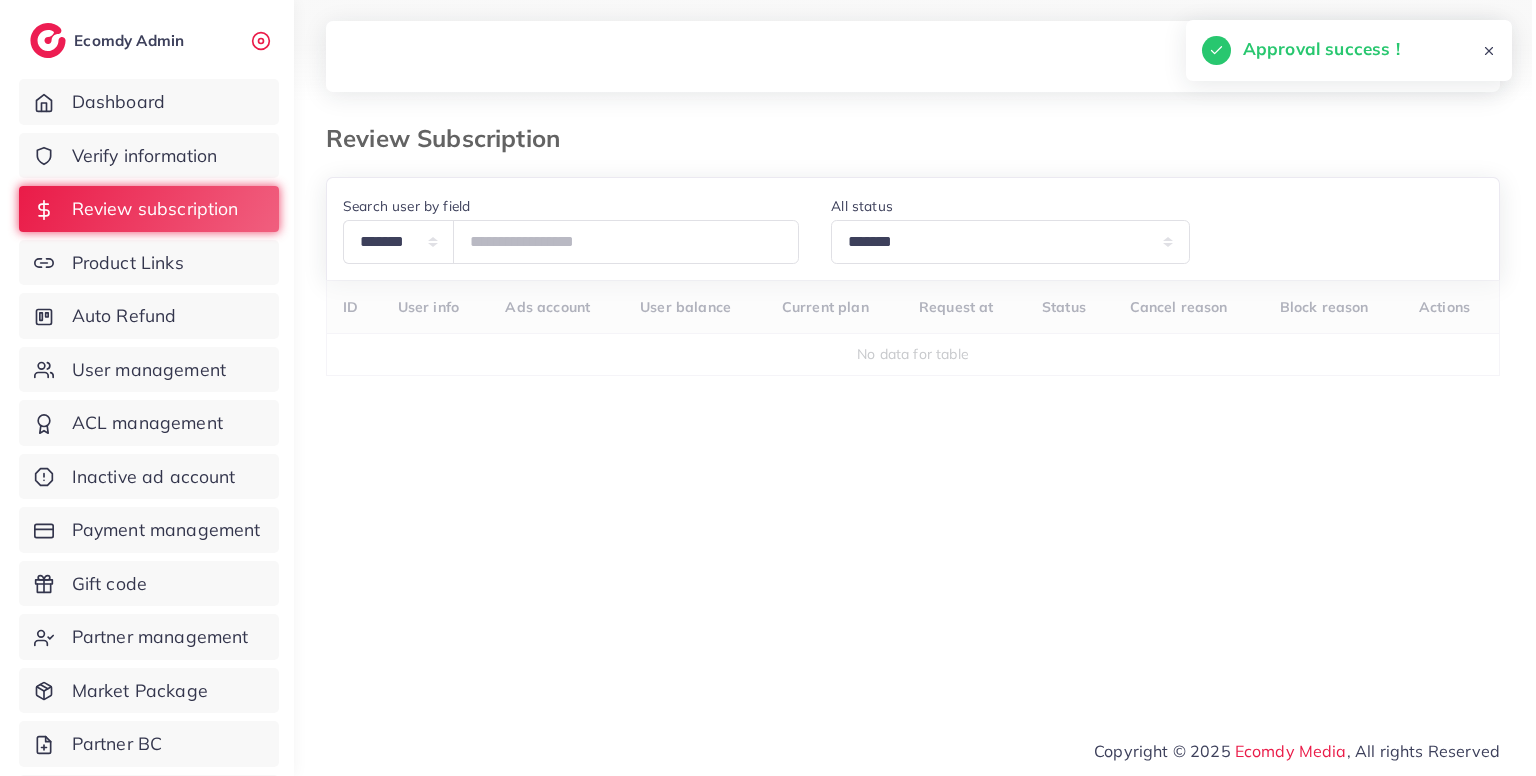 scroll, scrollTop: 0, scrollLeft: 0, axis: both 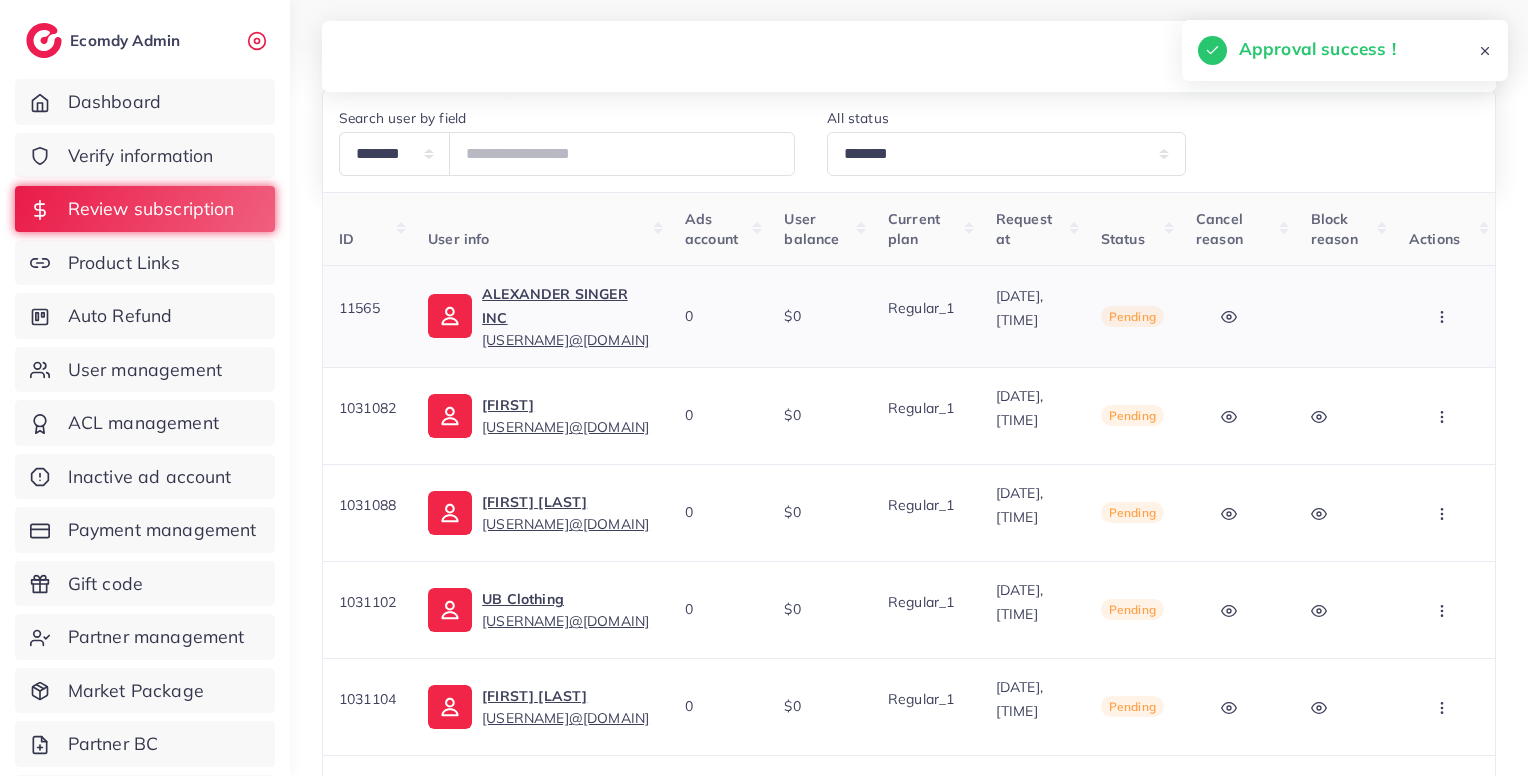 click at bounding box center (1444, 316) 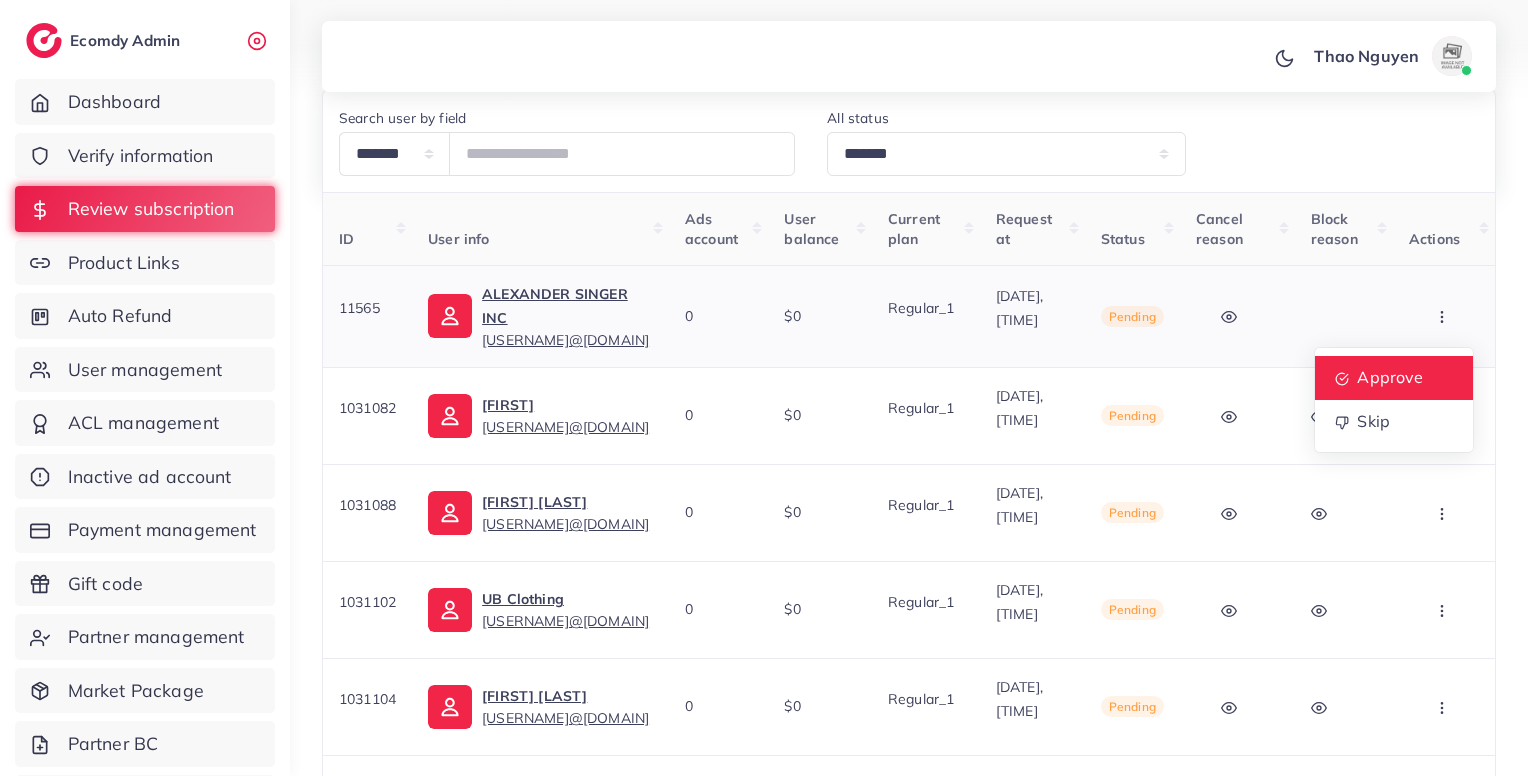 drag, startPoint x: 1448, startPoint y: 313, endPoint x: 1416, endPoint y: 374, distance: 68.88396 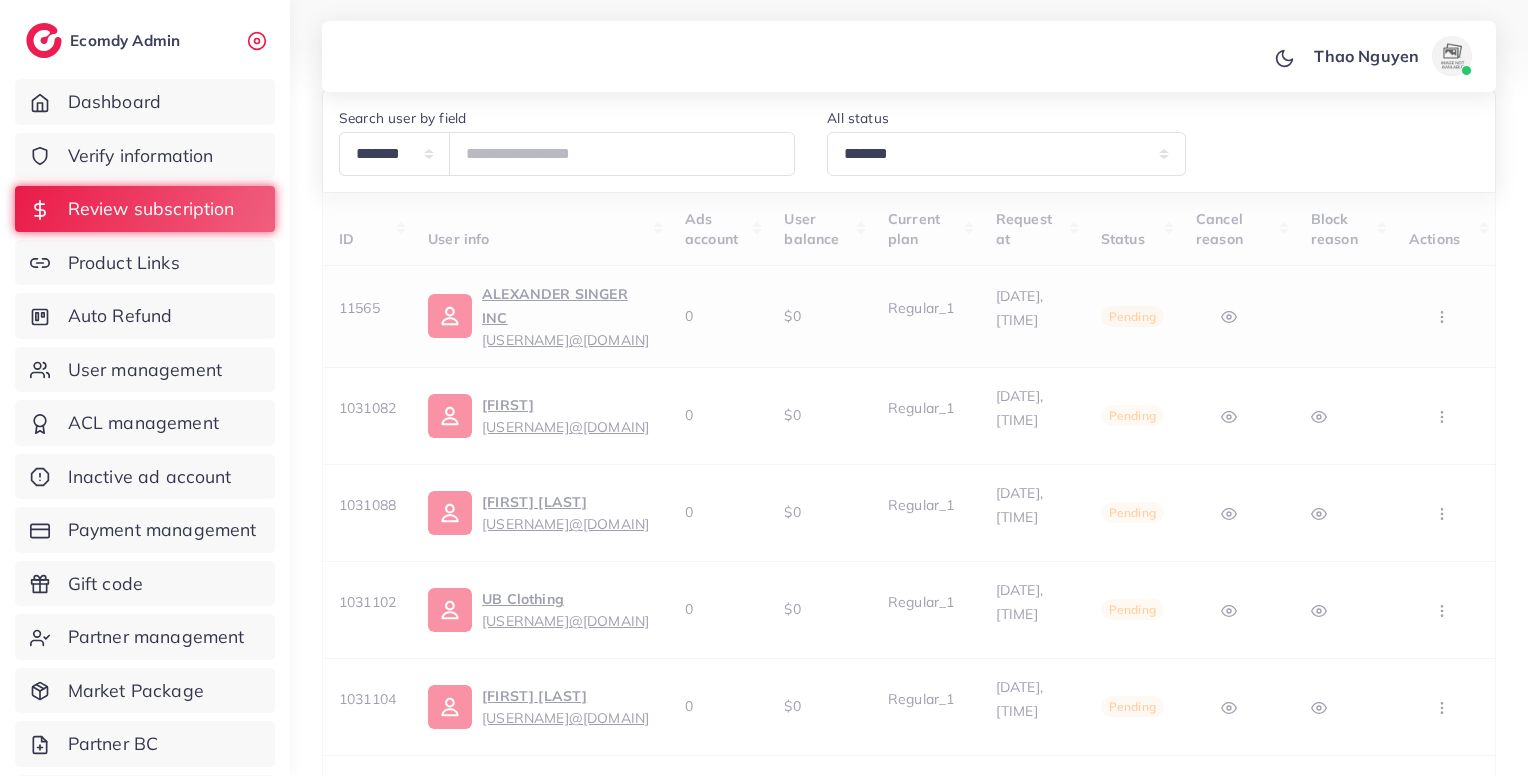 scroll, scrollTop: 0, scrollLeft: 0, axis: both 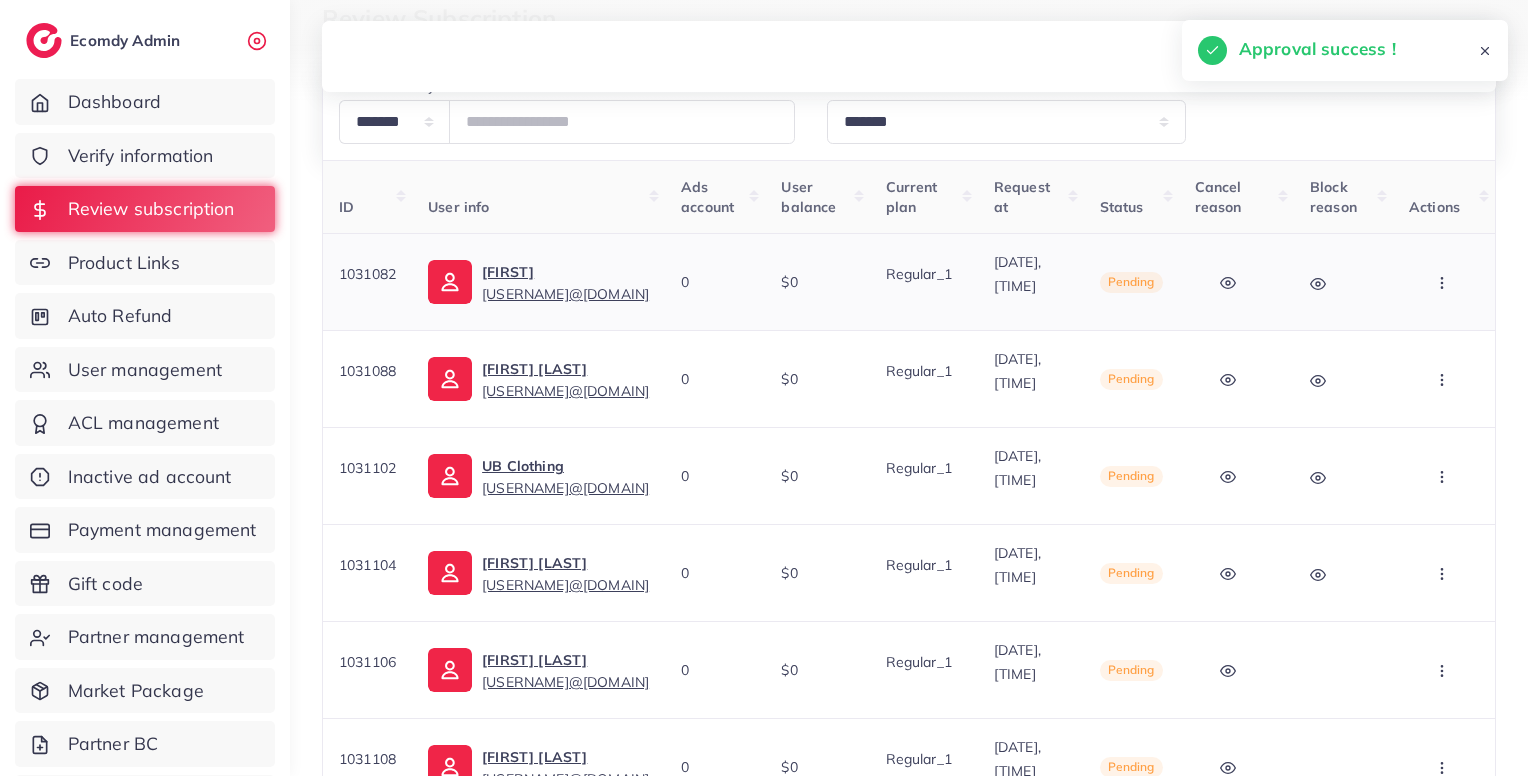 click at bounding box center (1444, 282) 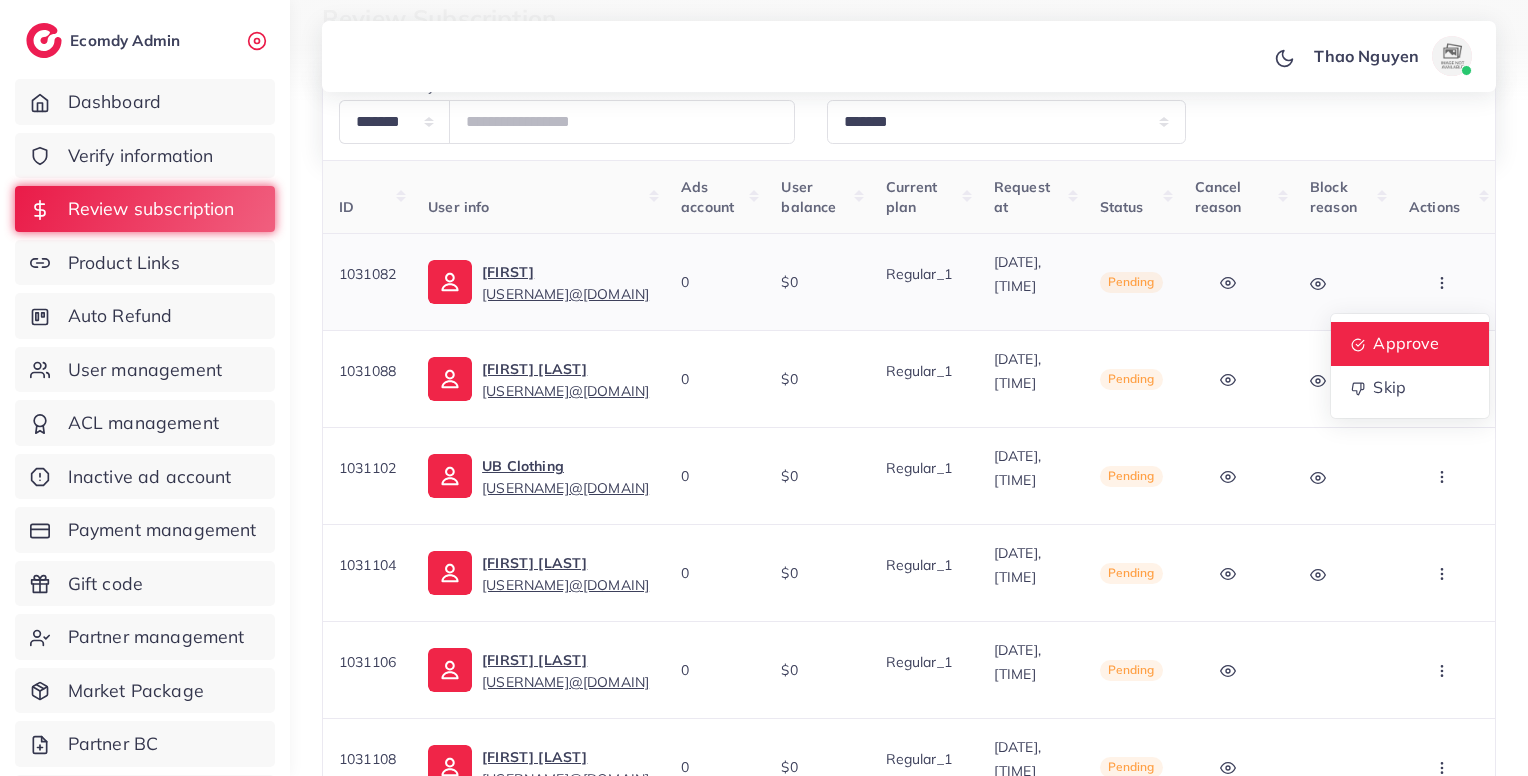 click on "Approve" at bounding box center [1406, 343] 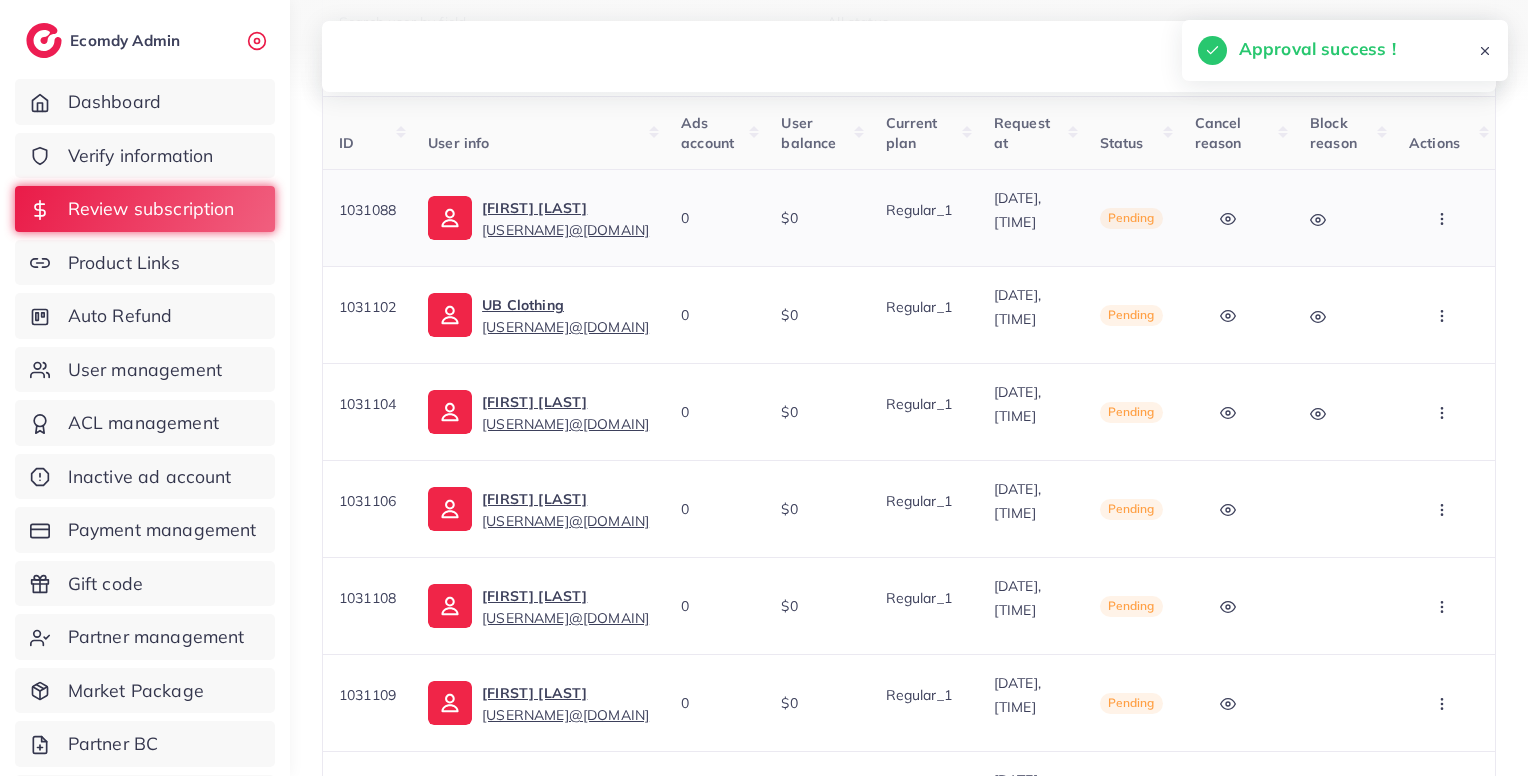 click at bounding box center (1444, 218) 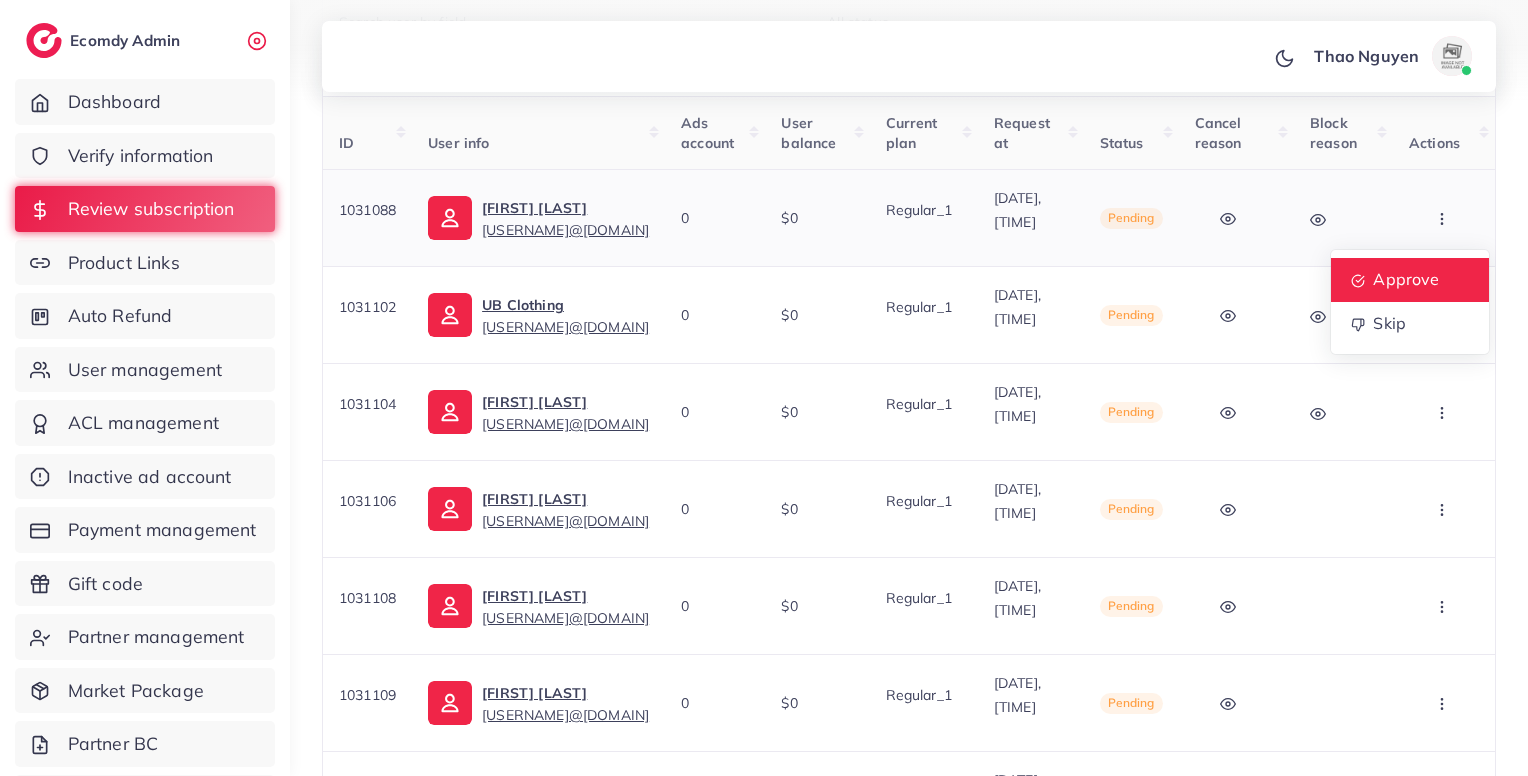 click on "Approve" at bounding box center [1406, 279] 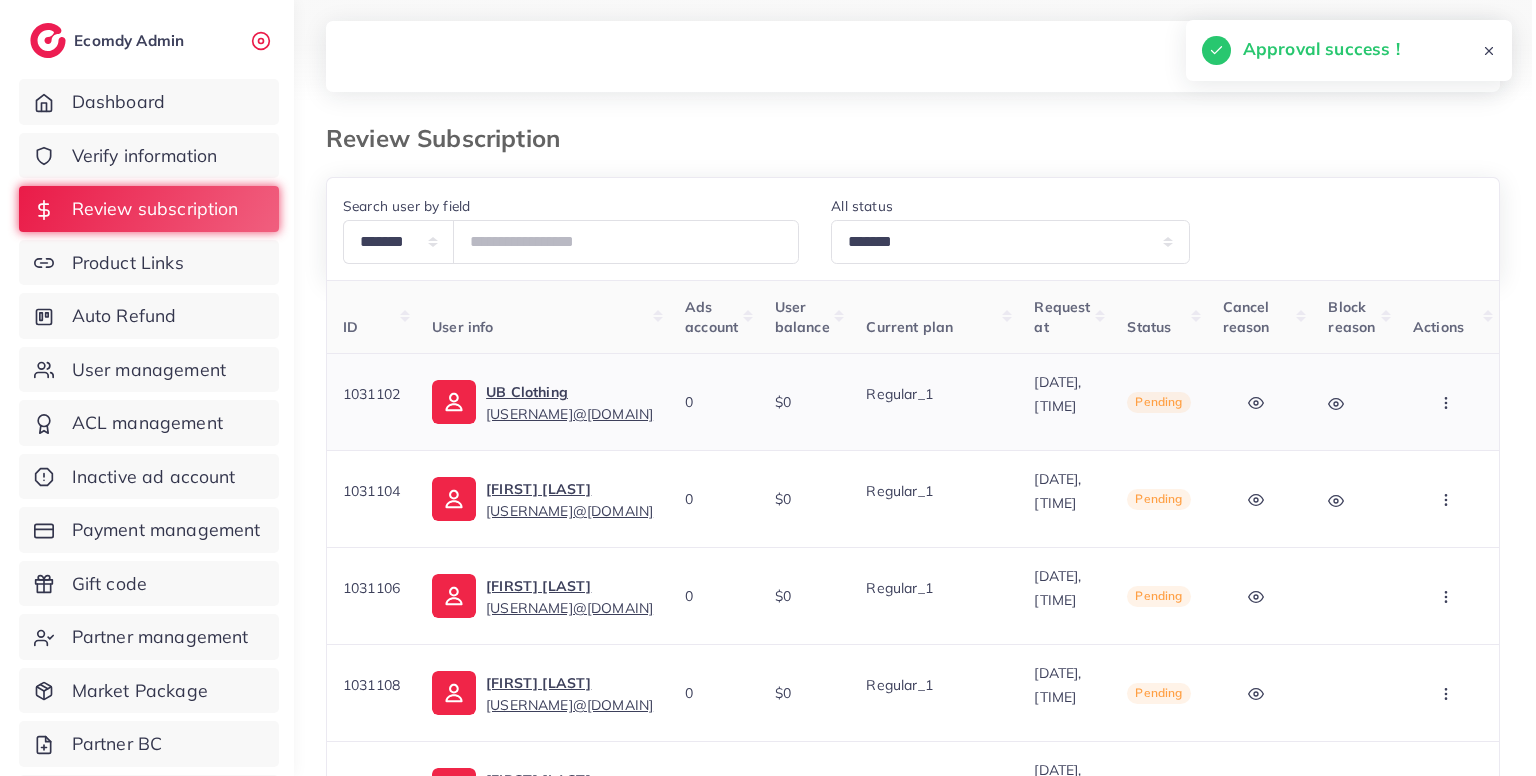 scroll, scrollTop: 0, scrollLeft: 88, axis: horizontal 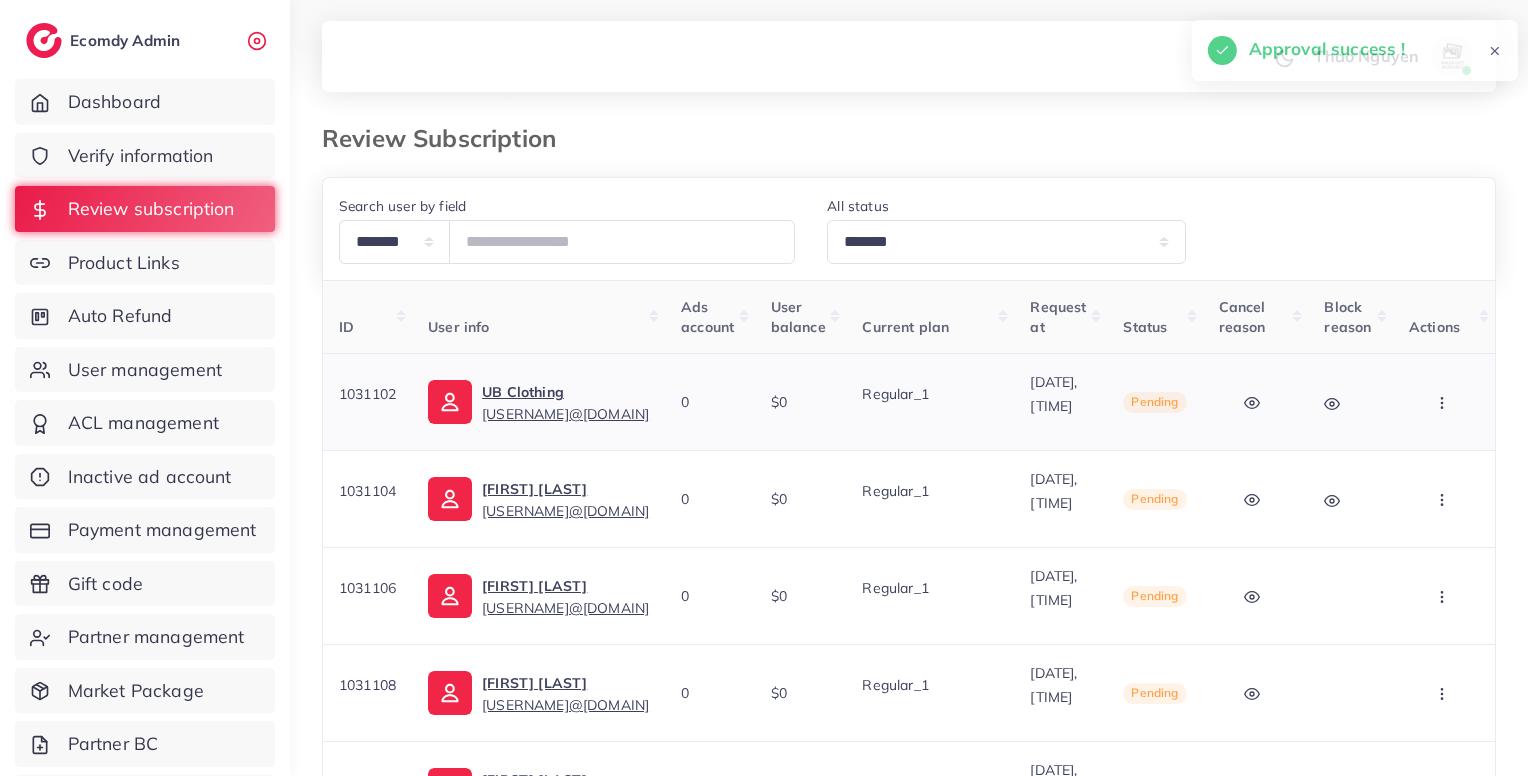 click at bounding box center (1444, 402) 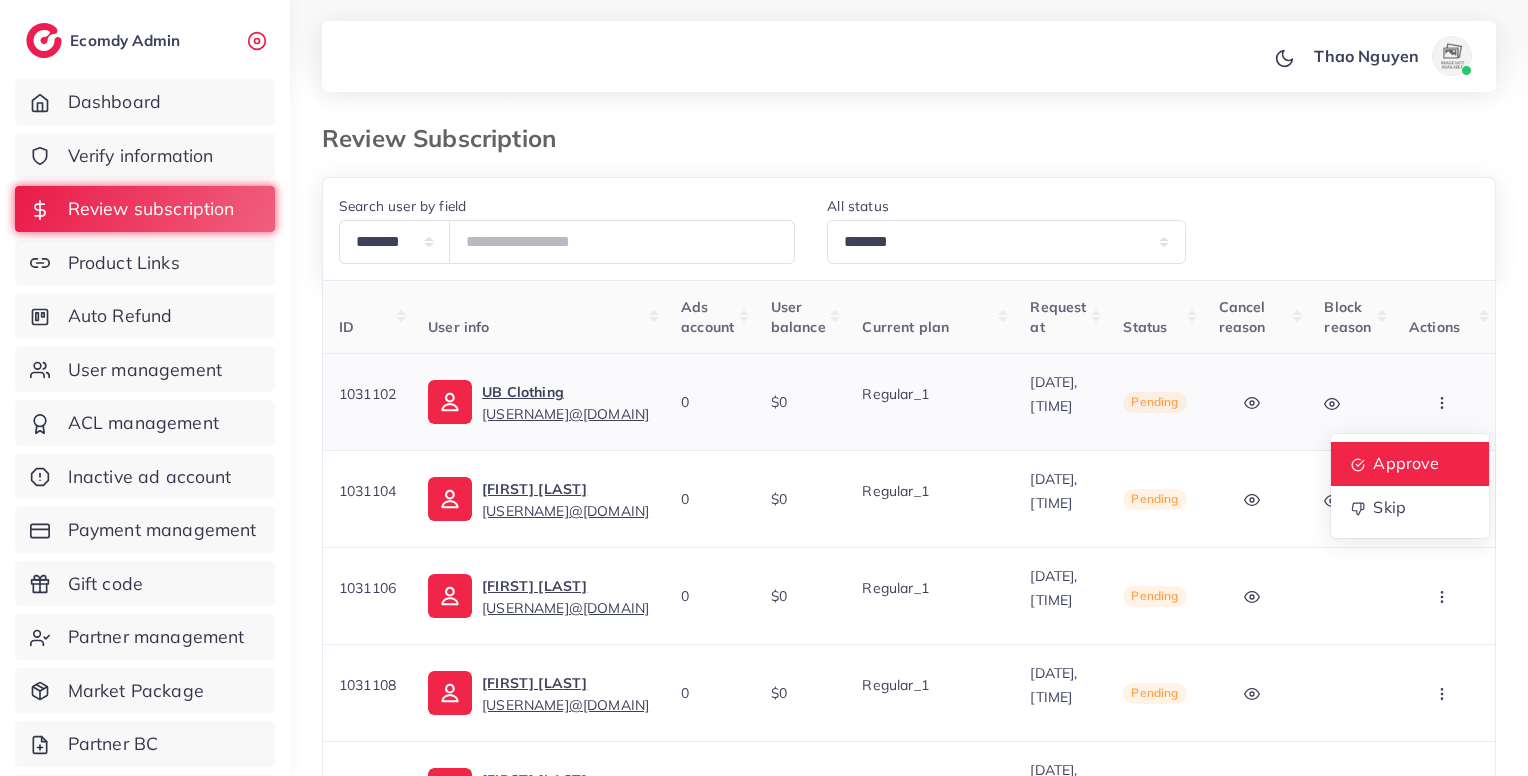 click on "Approve" at bounding box center (1406, 463) 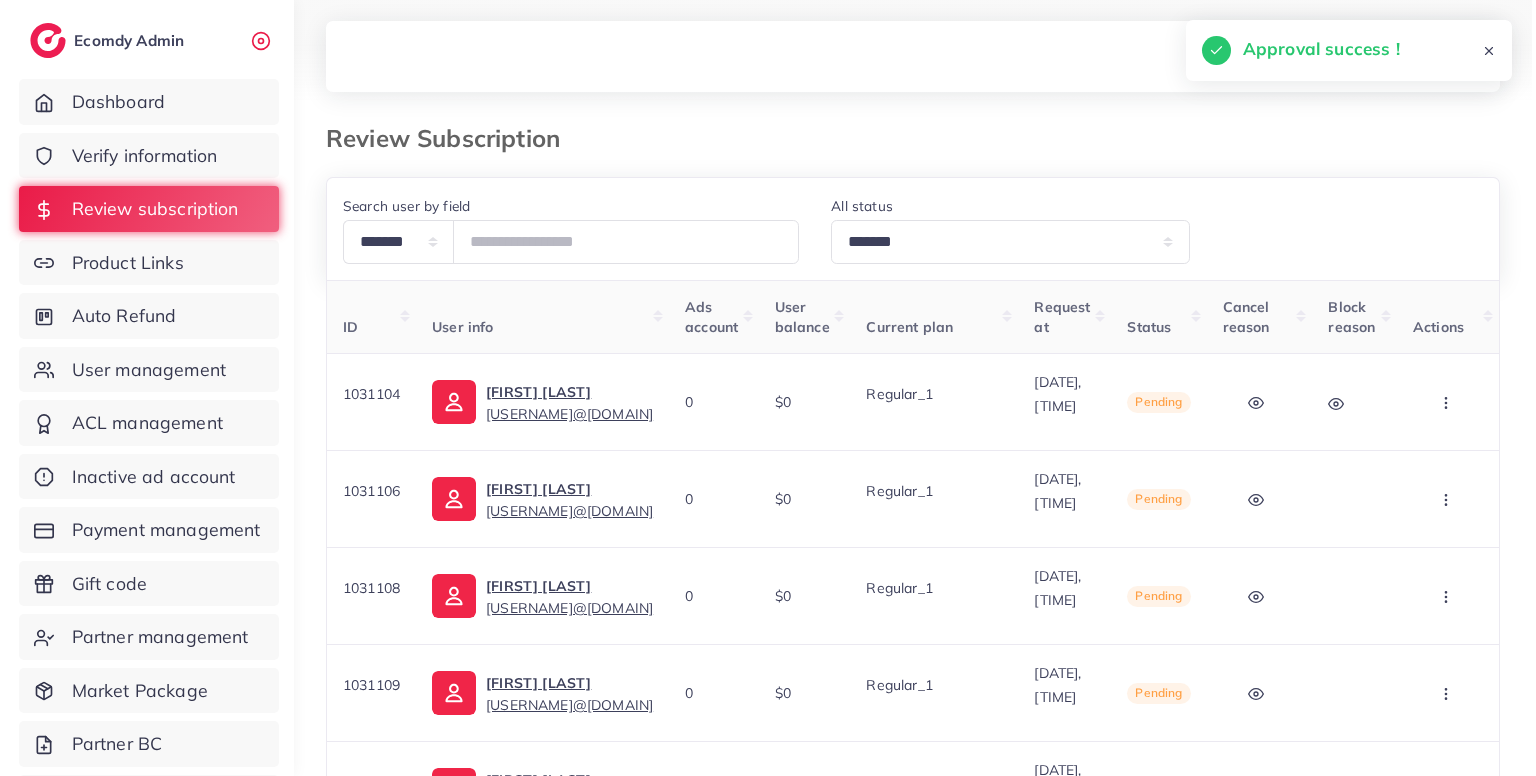 scroll, scrollTop: 0, scrollLeft: 88, axis: horizontal 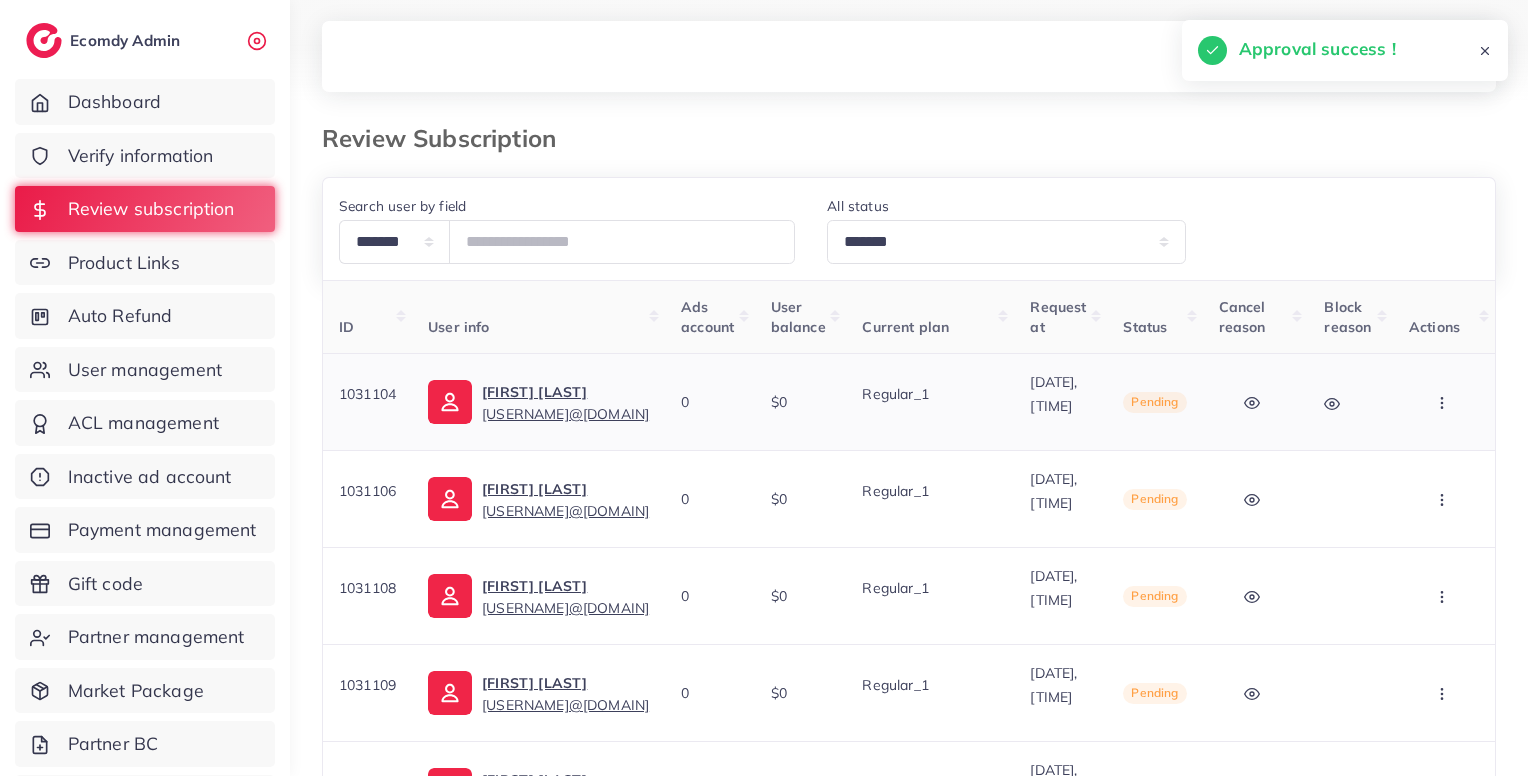 click 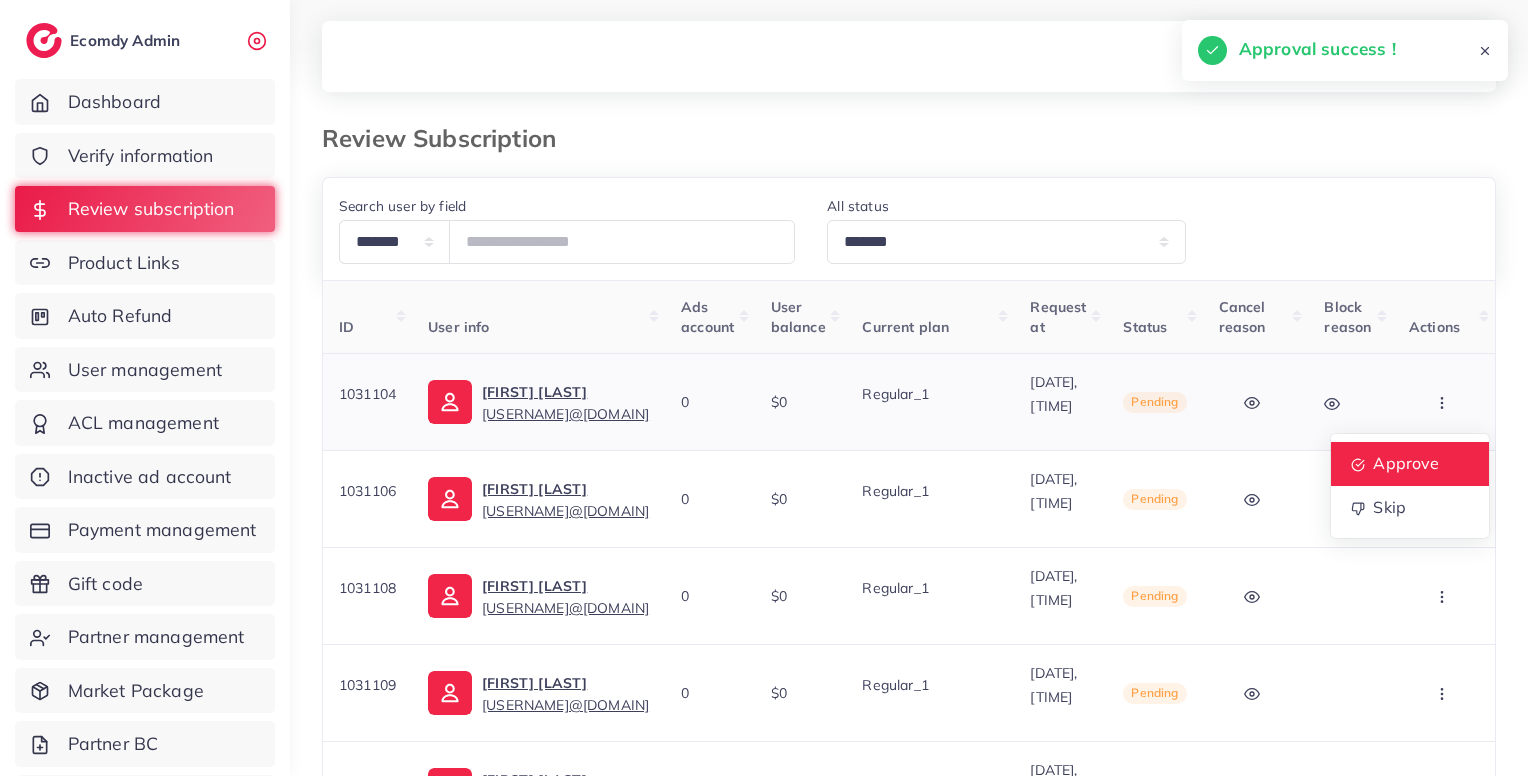 click on "Approve" at bounding box center [1406, 463] 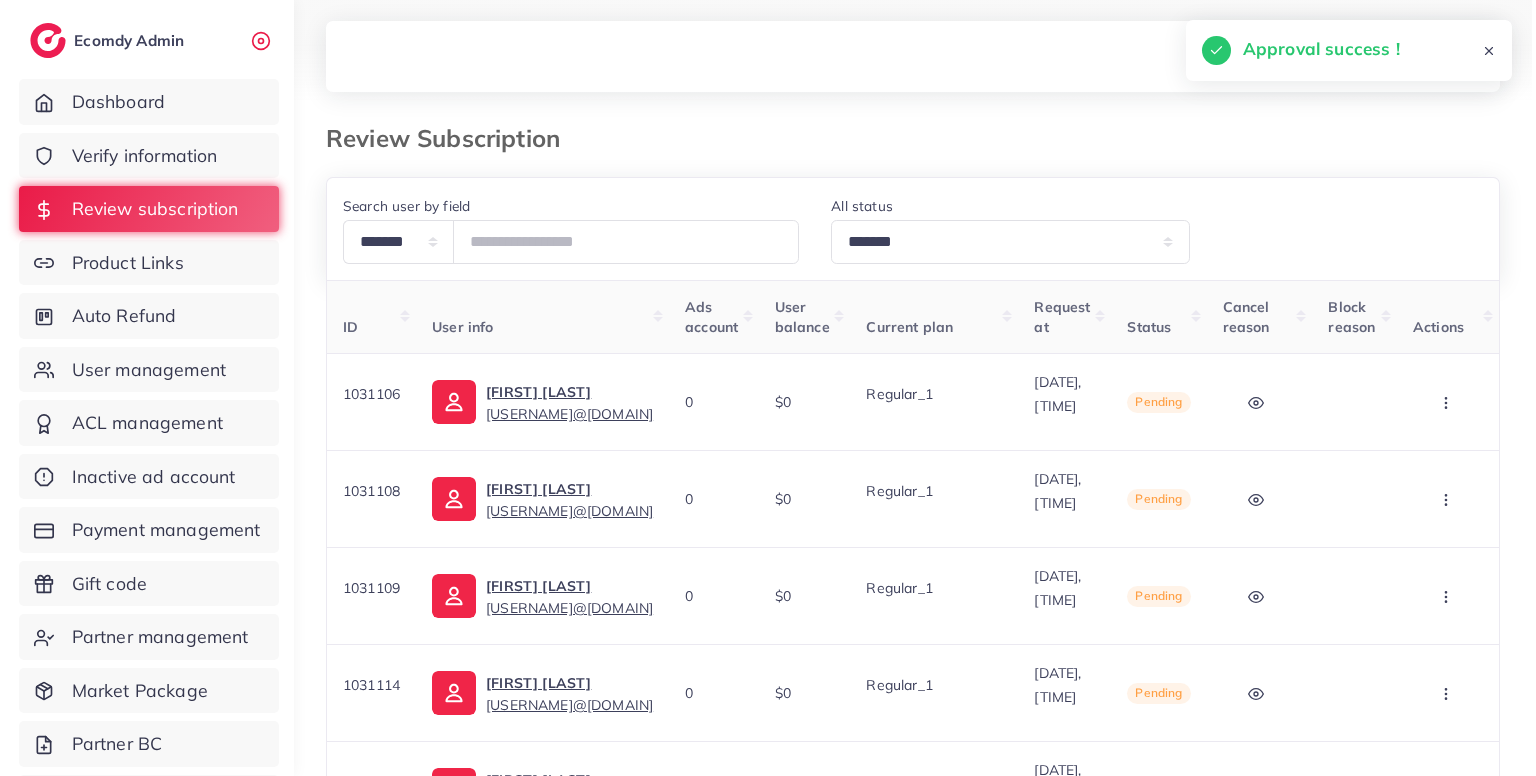 scroll, scrollTop: 0, scrollLeft: 88, axis: horizontal 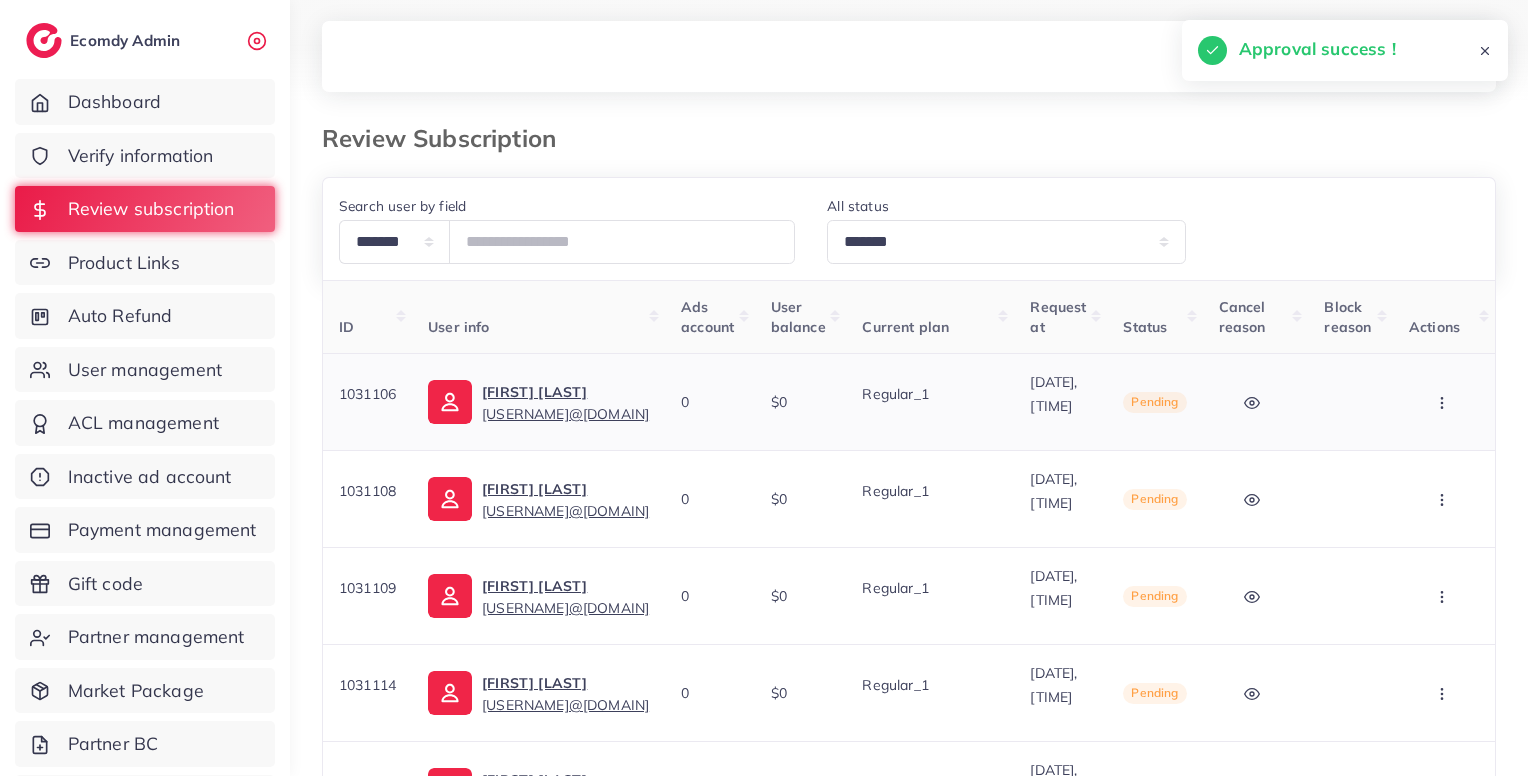 click at bounding box center [1444, 402] 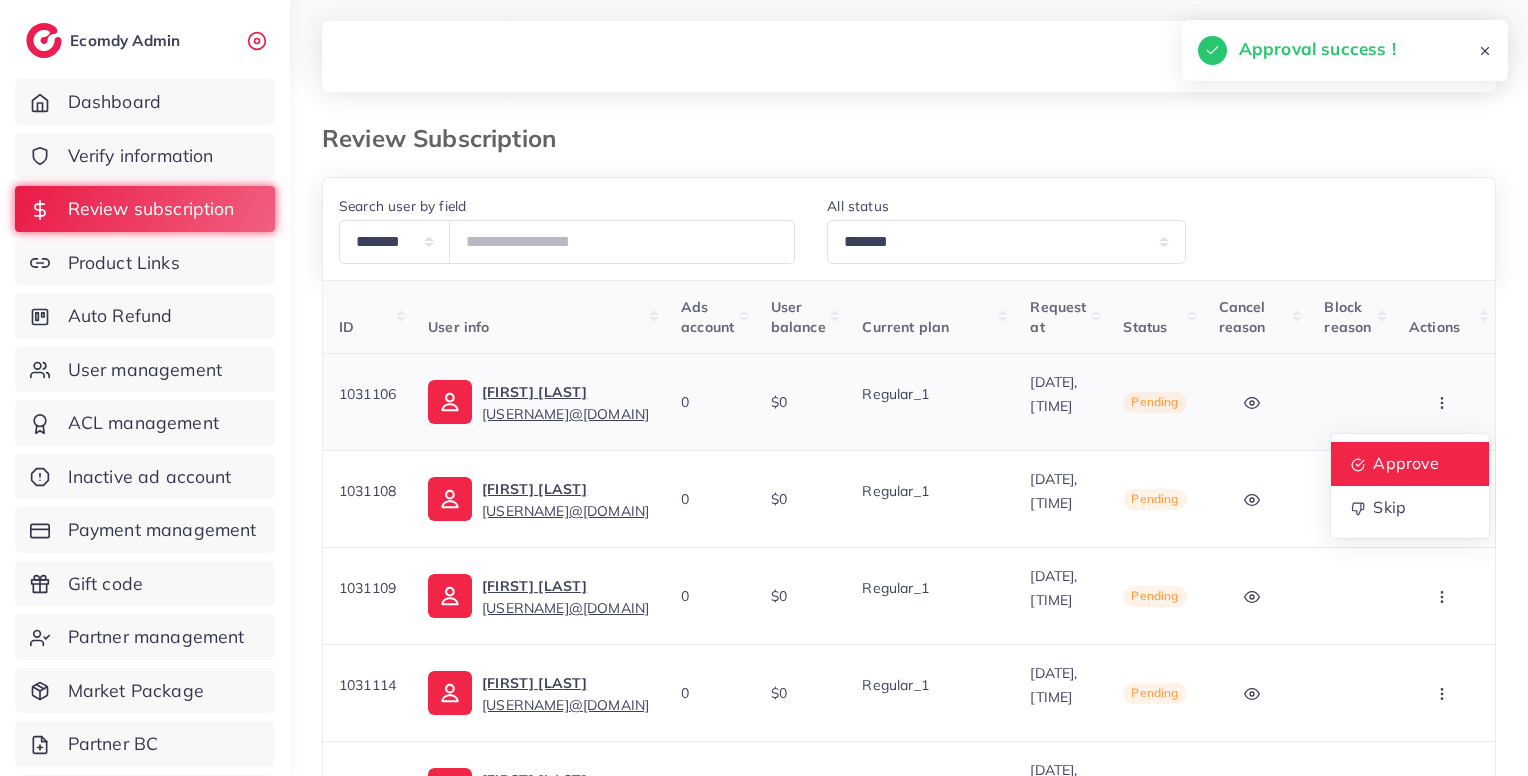 click on "Approve" at bounding box center [1410, 464] 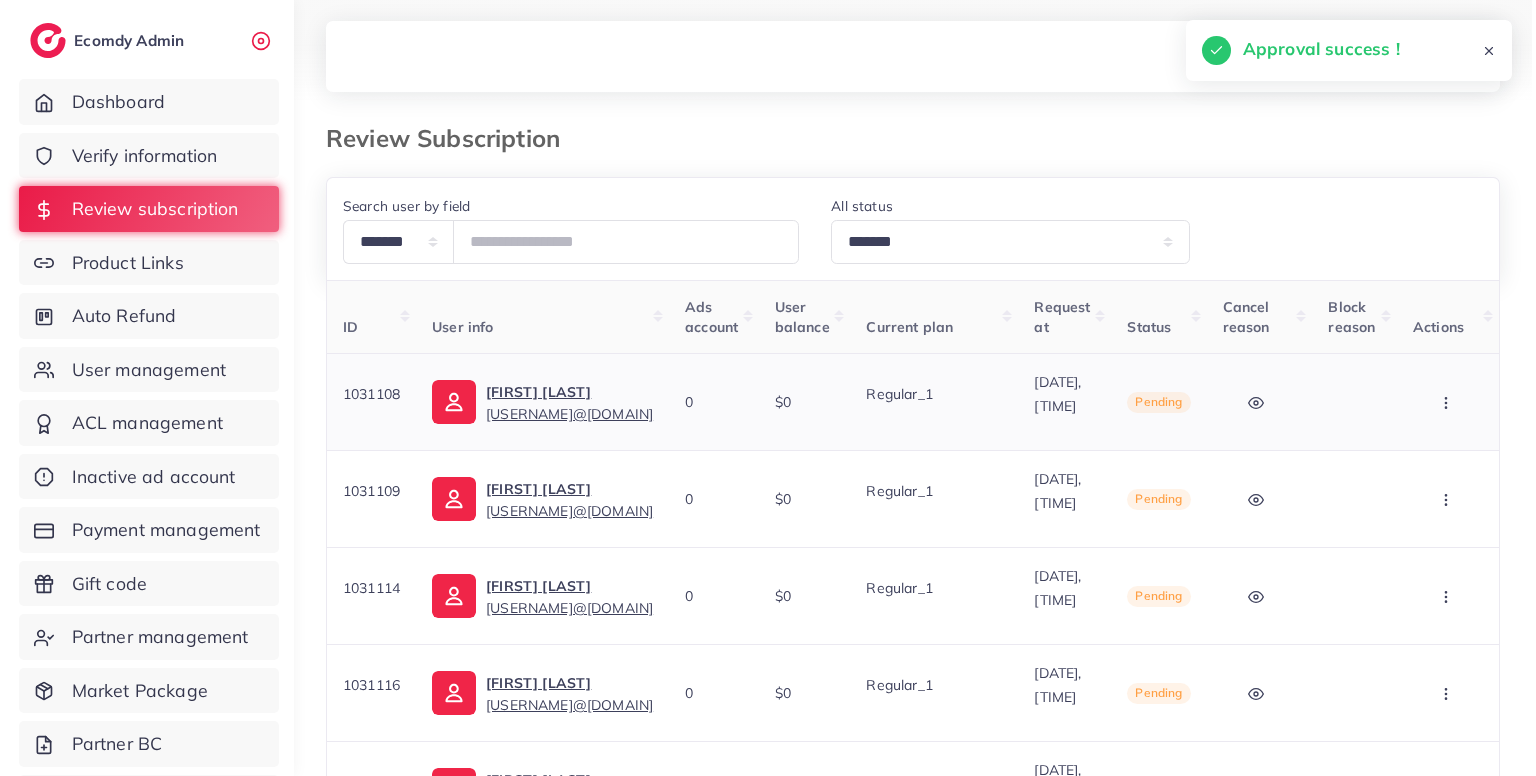 scroll, scrollTop: 0, scrollLeft: 66, axis: horizontal 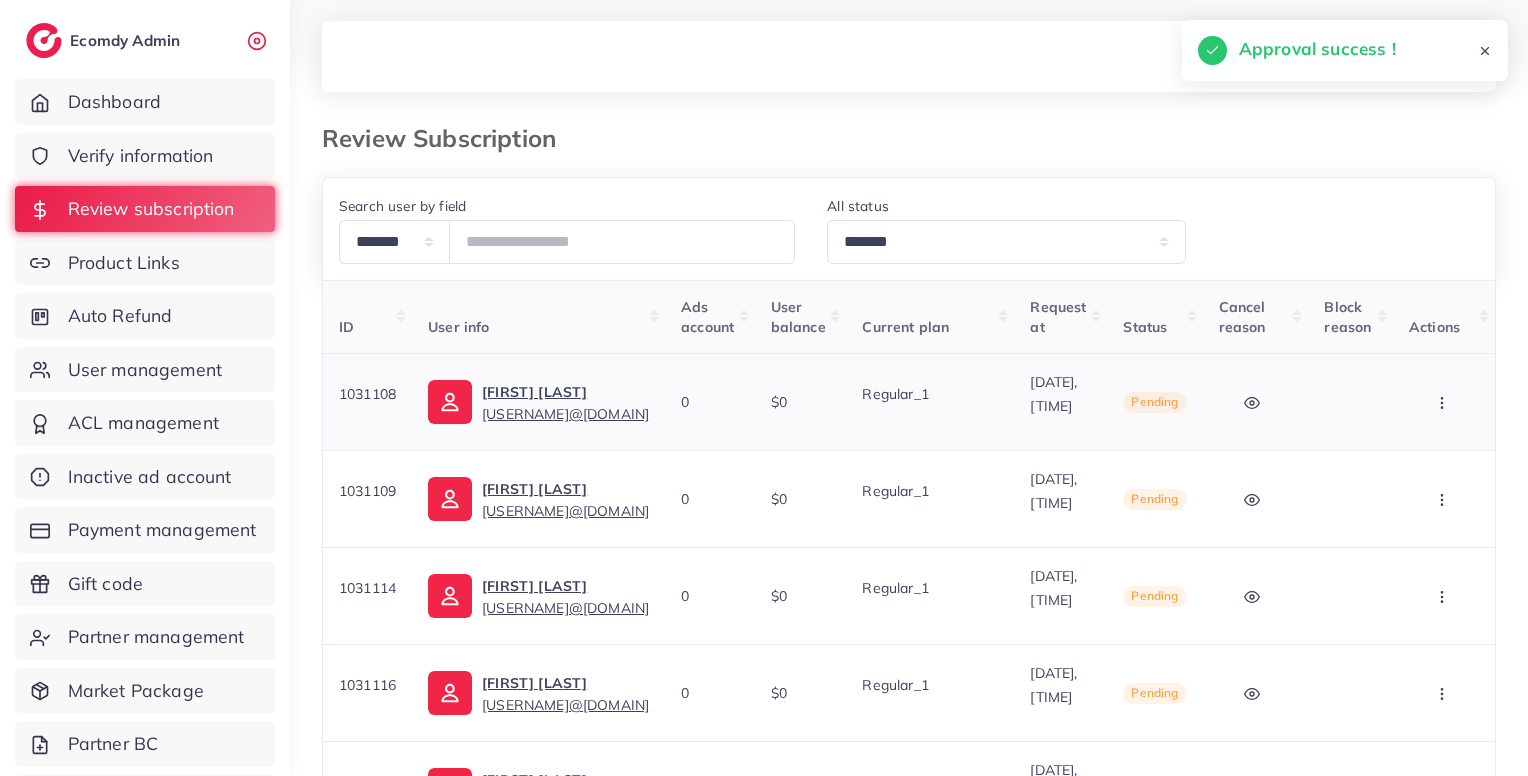 click 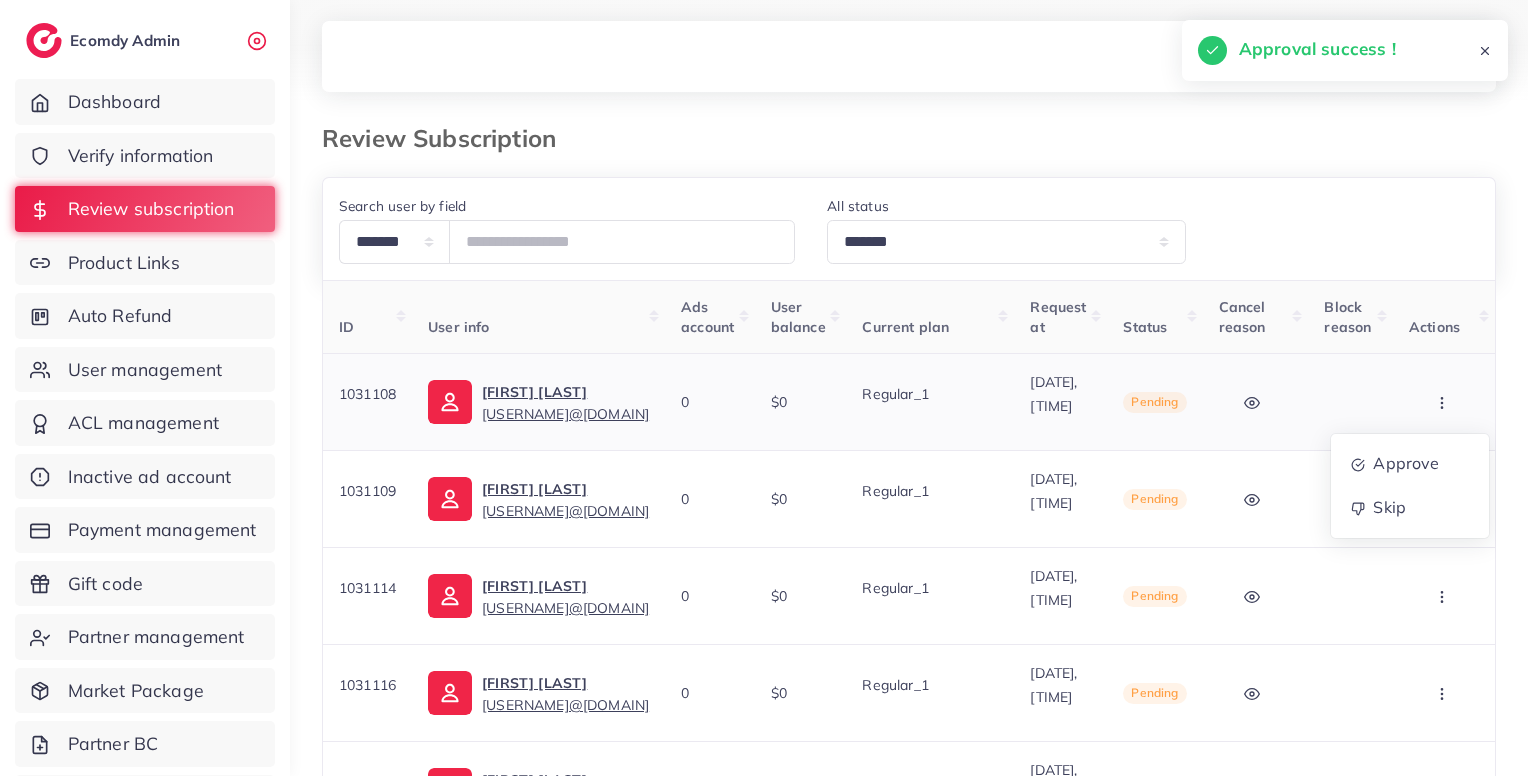 click 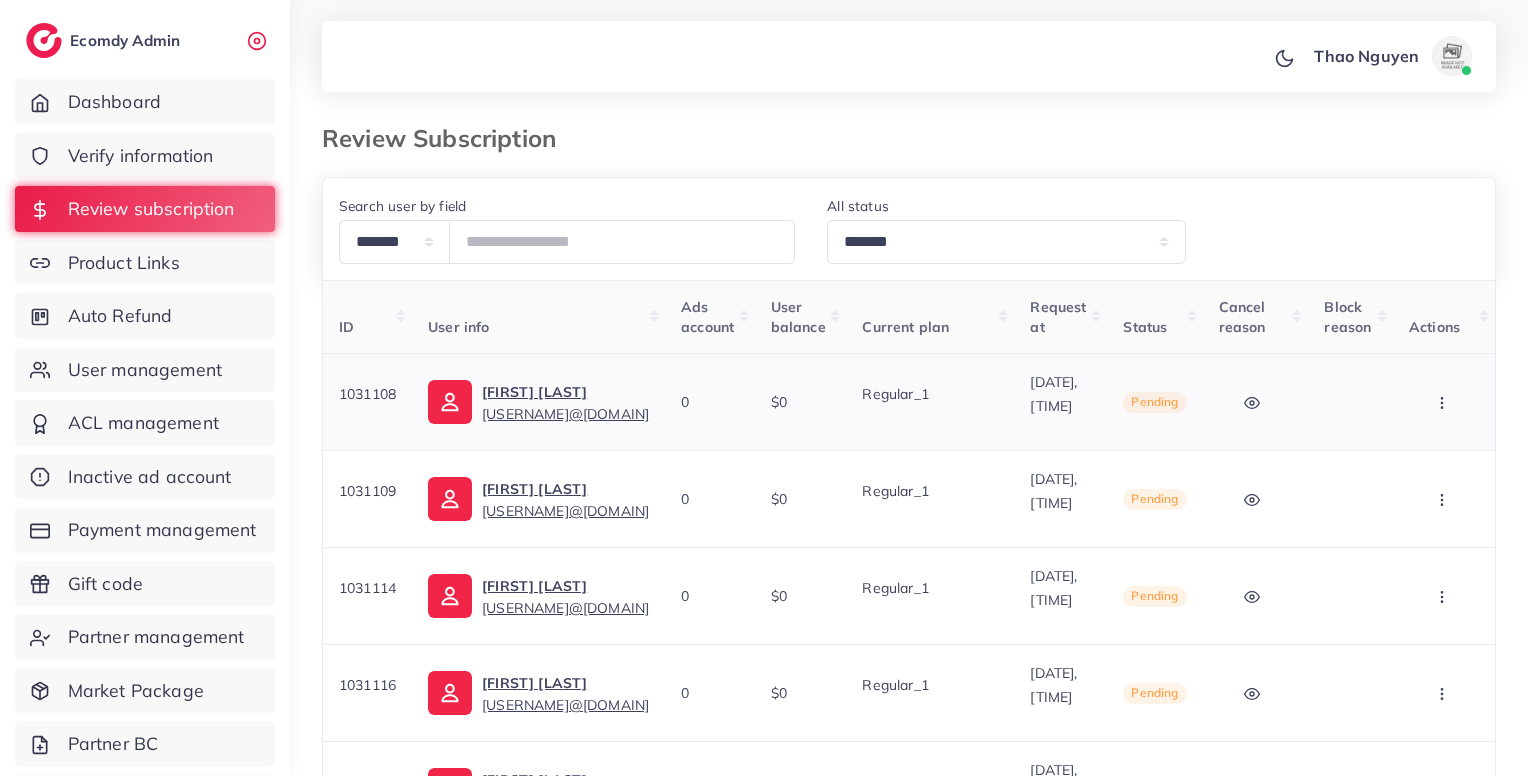 click 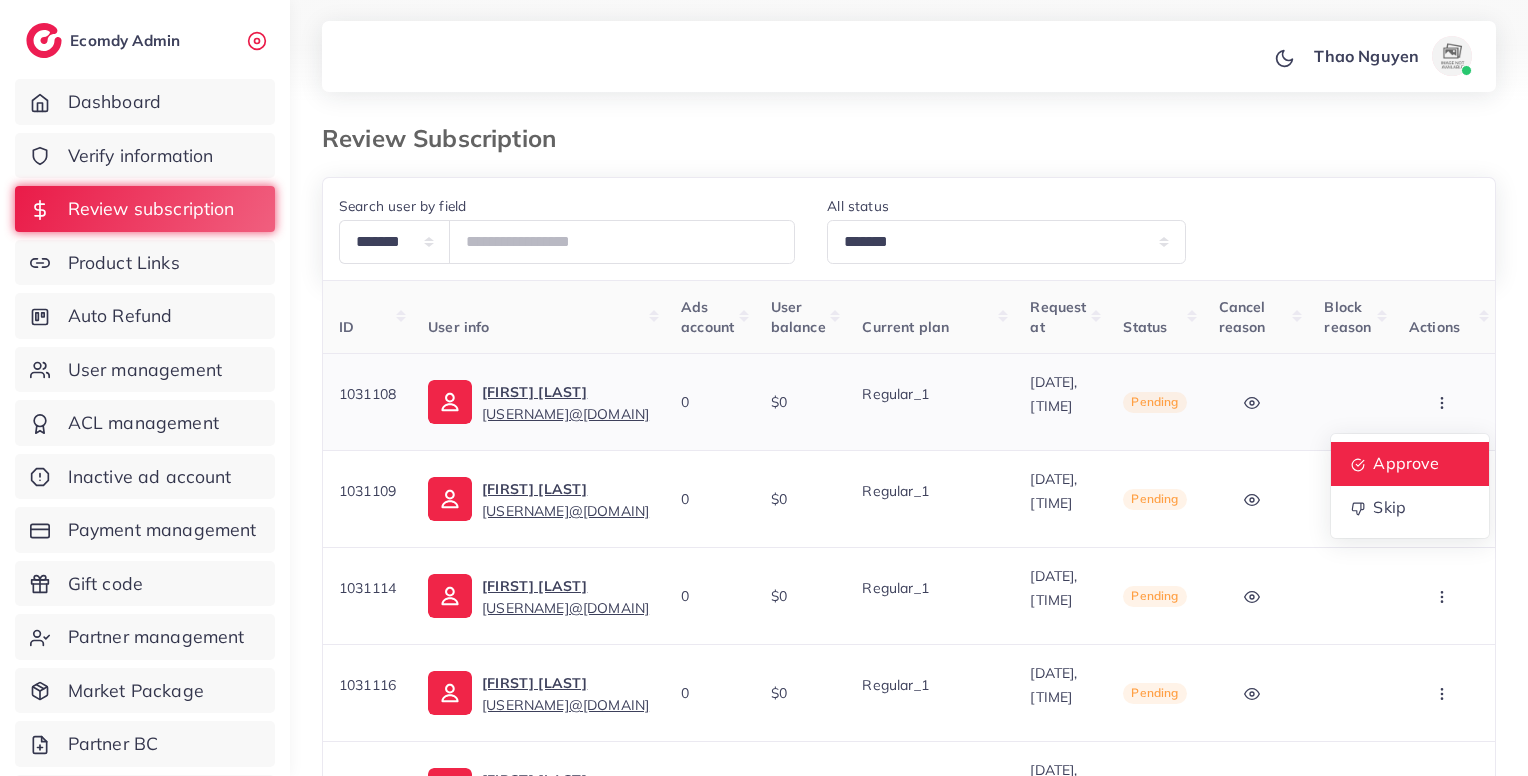 click on "Approve" at bounding box center (1406, 463) 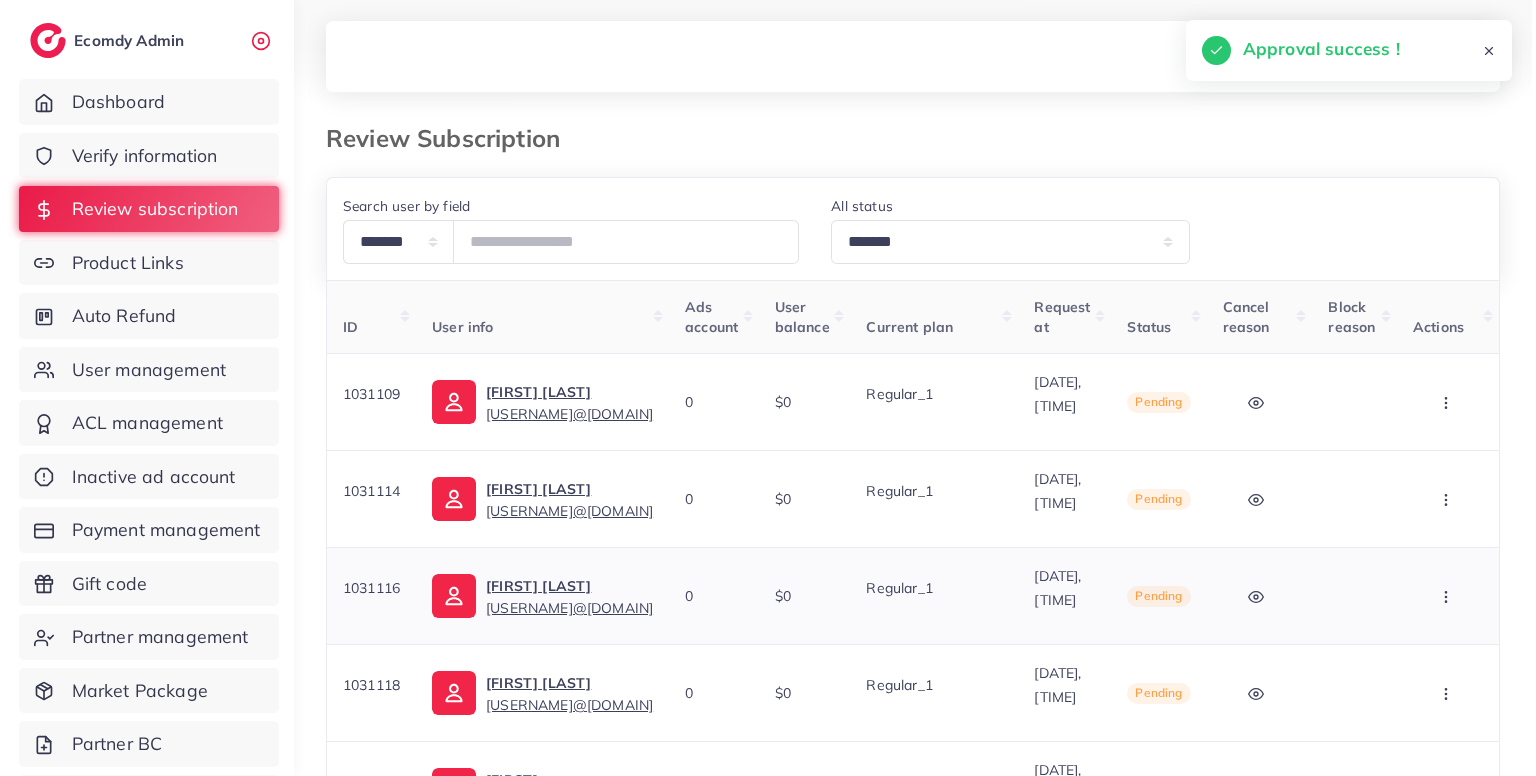 scroll, scrollTop: 0, scrollLeft: 44, axis: horizontal 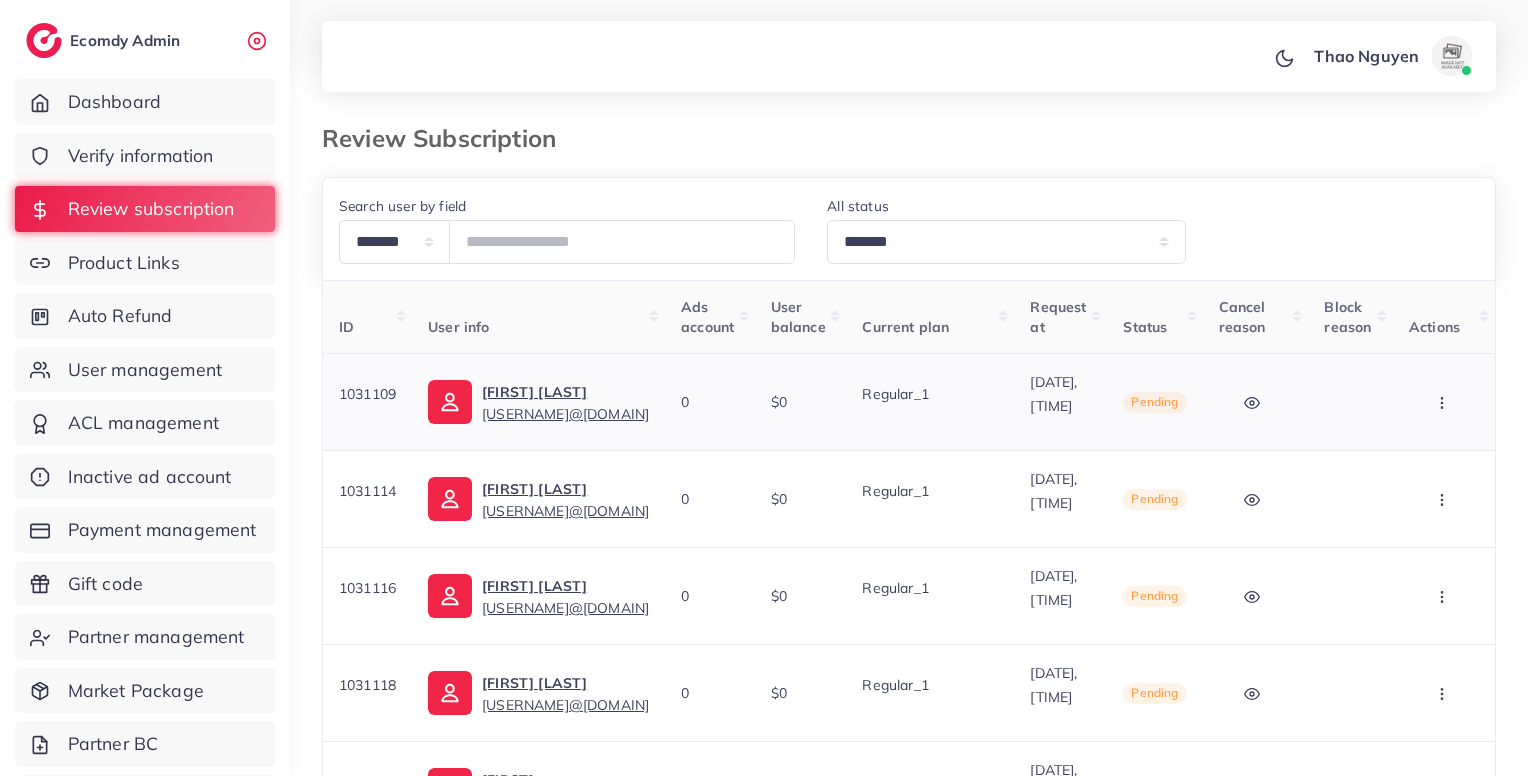 click 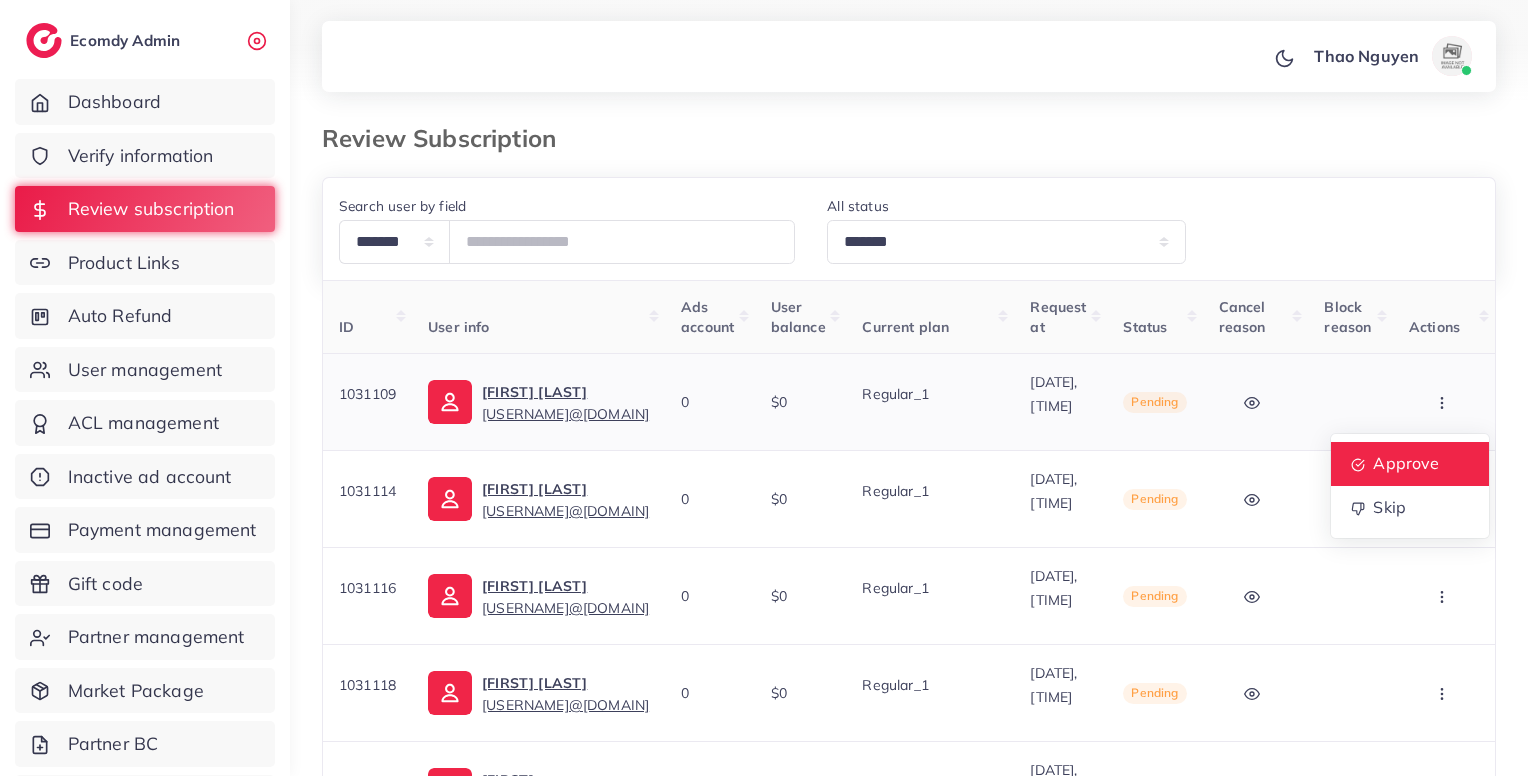 drag, startPoint x: 1448, startPoint y: 400, endPoint x: 1436, endPoint y: 460, distance: 61.188232 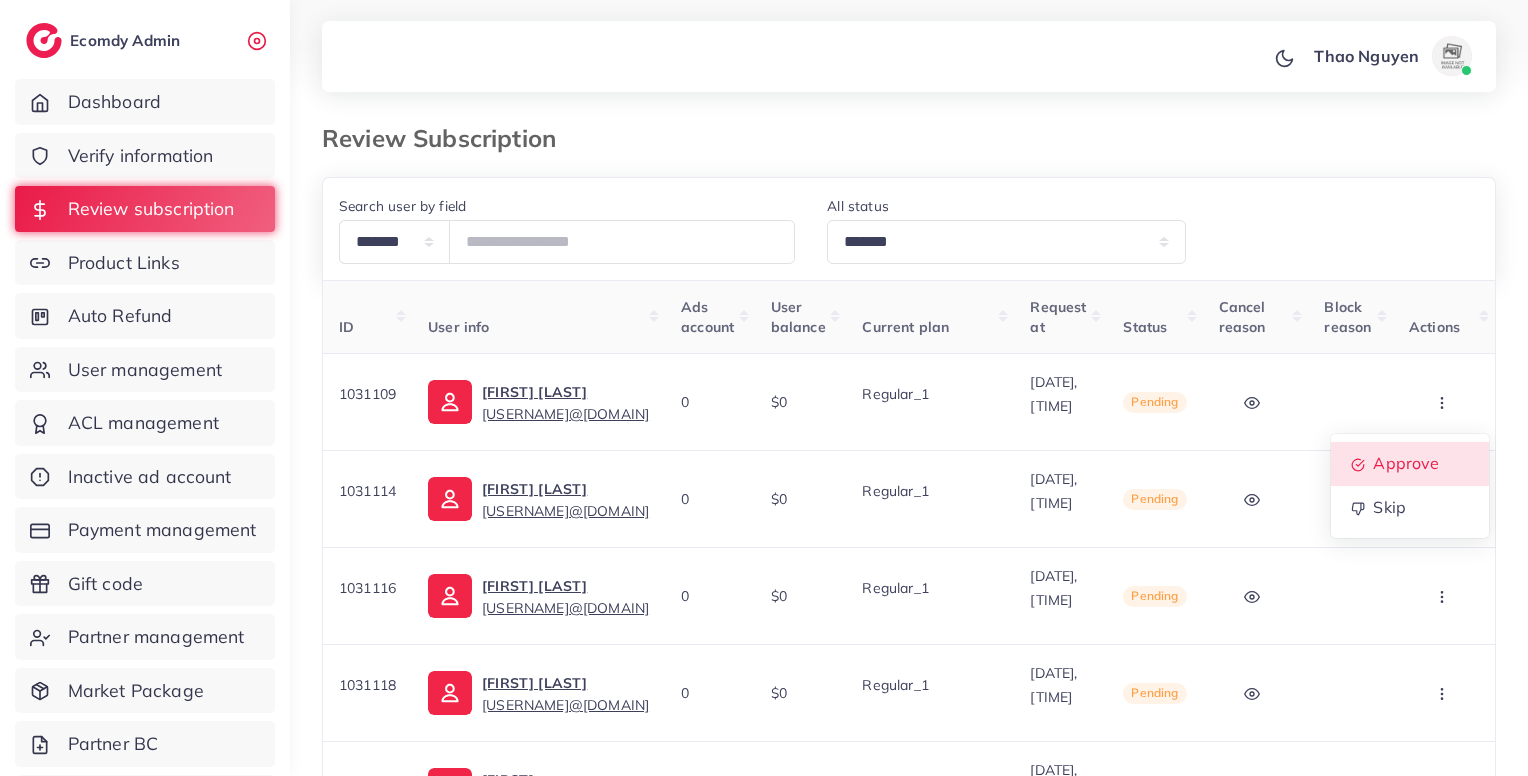 click on "Approve" at bounding box center [1406, 463] 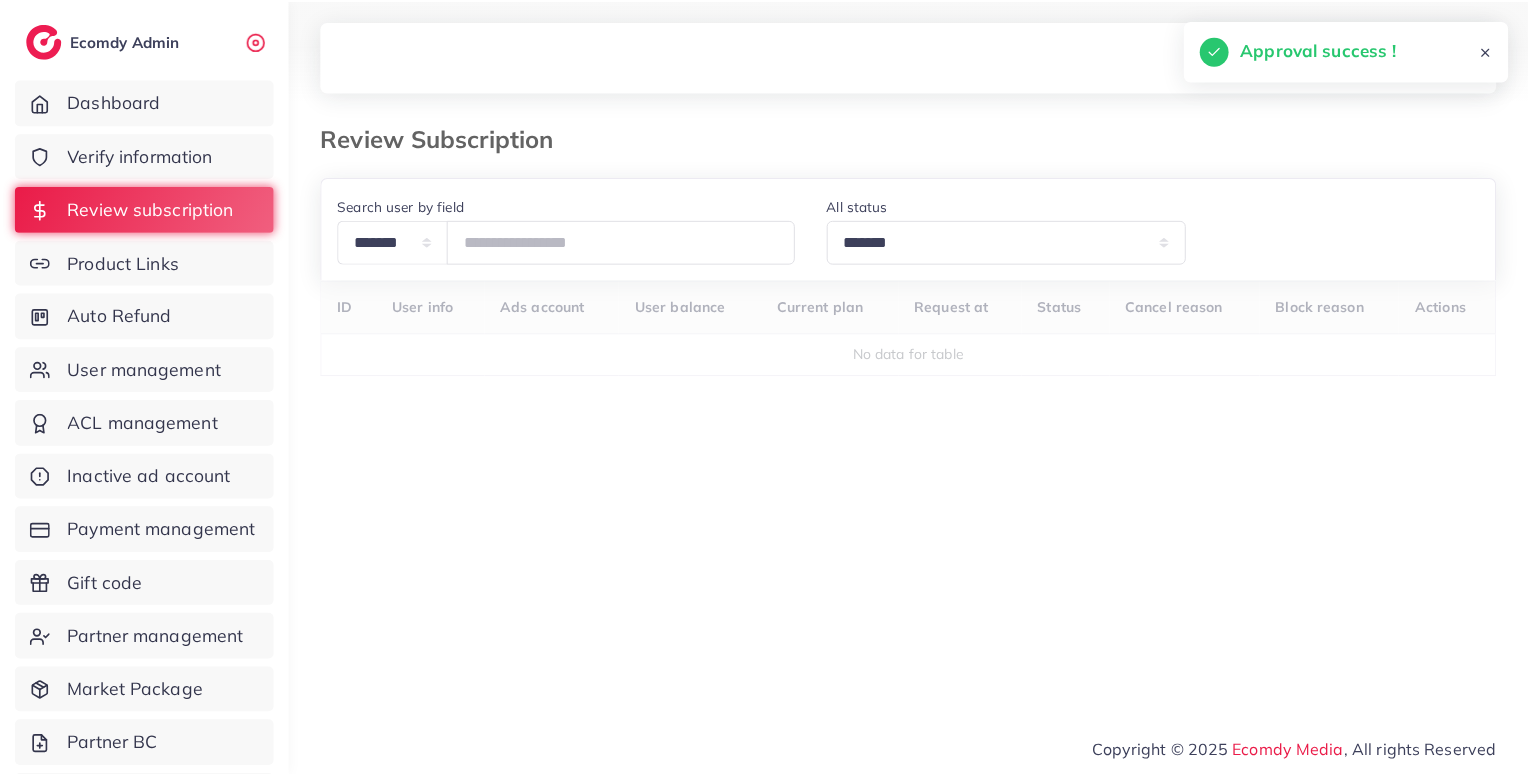 scroll, scrollTop: 0, scrollLeft: 0, axis: both 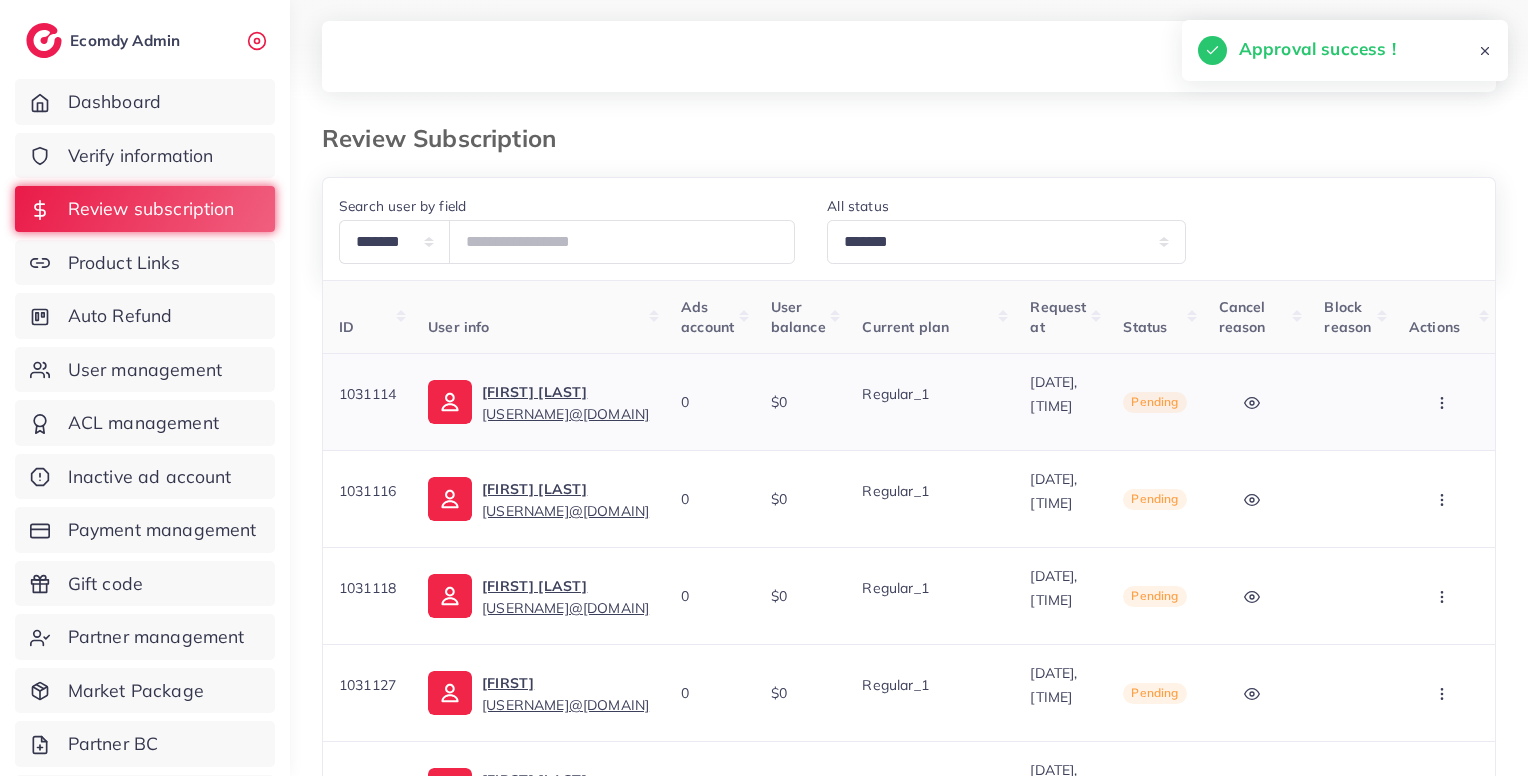 click at bounding box center (1444, 402) 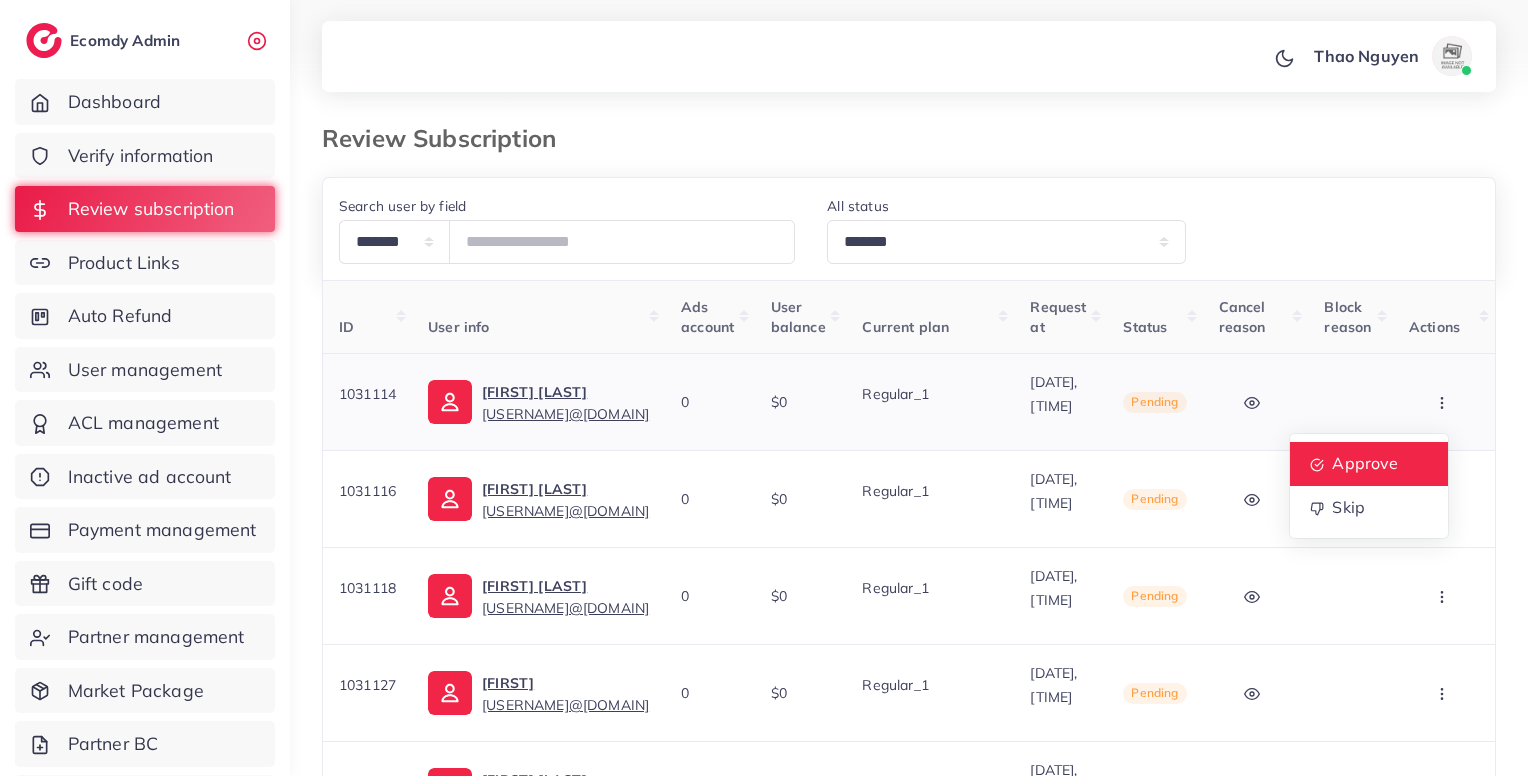 click on "Approve" at bounding box center (1369, 464) 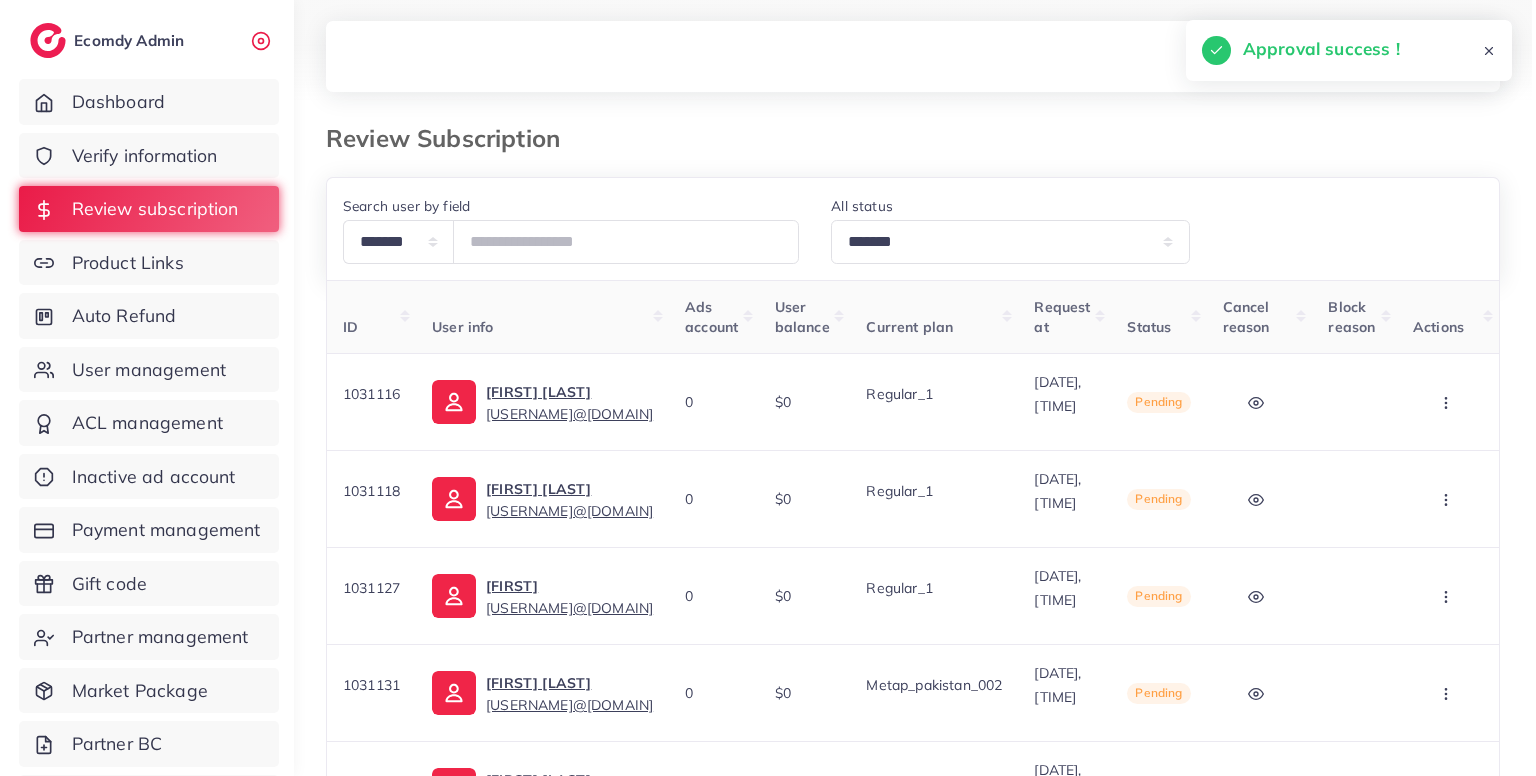 scroll, scrollTop: 0, scrollLeft: 40, axis: horizontal 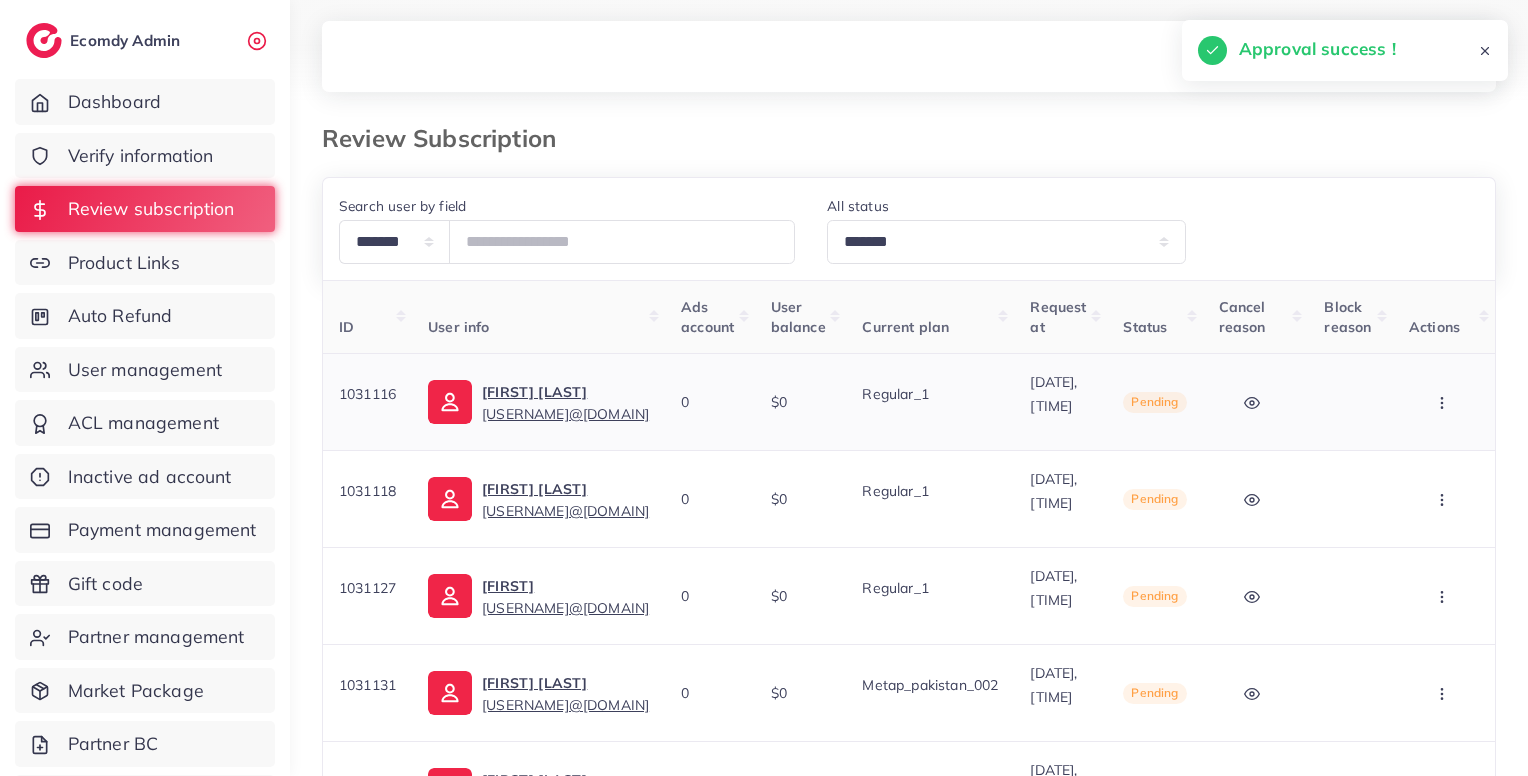 click 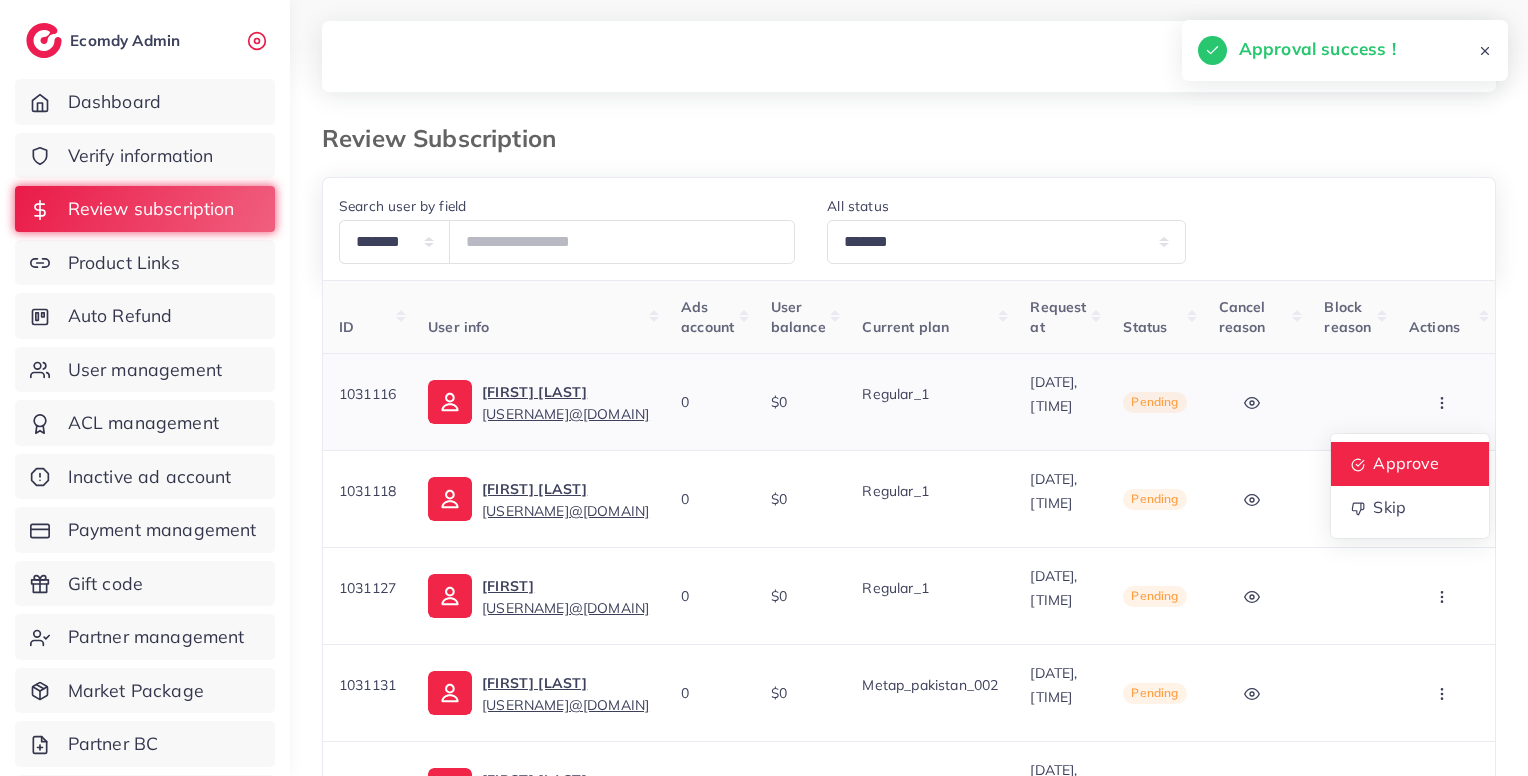 click on "Approve" at bounding box center [1410, 464] 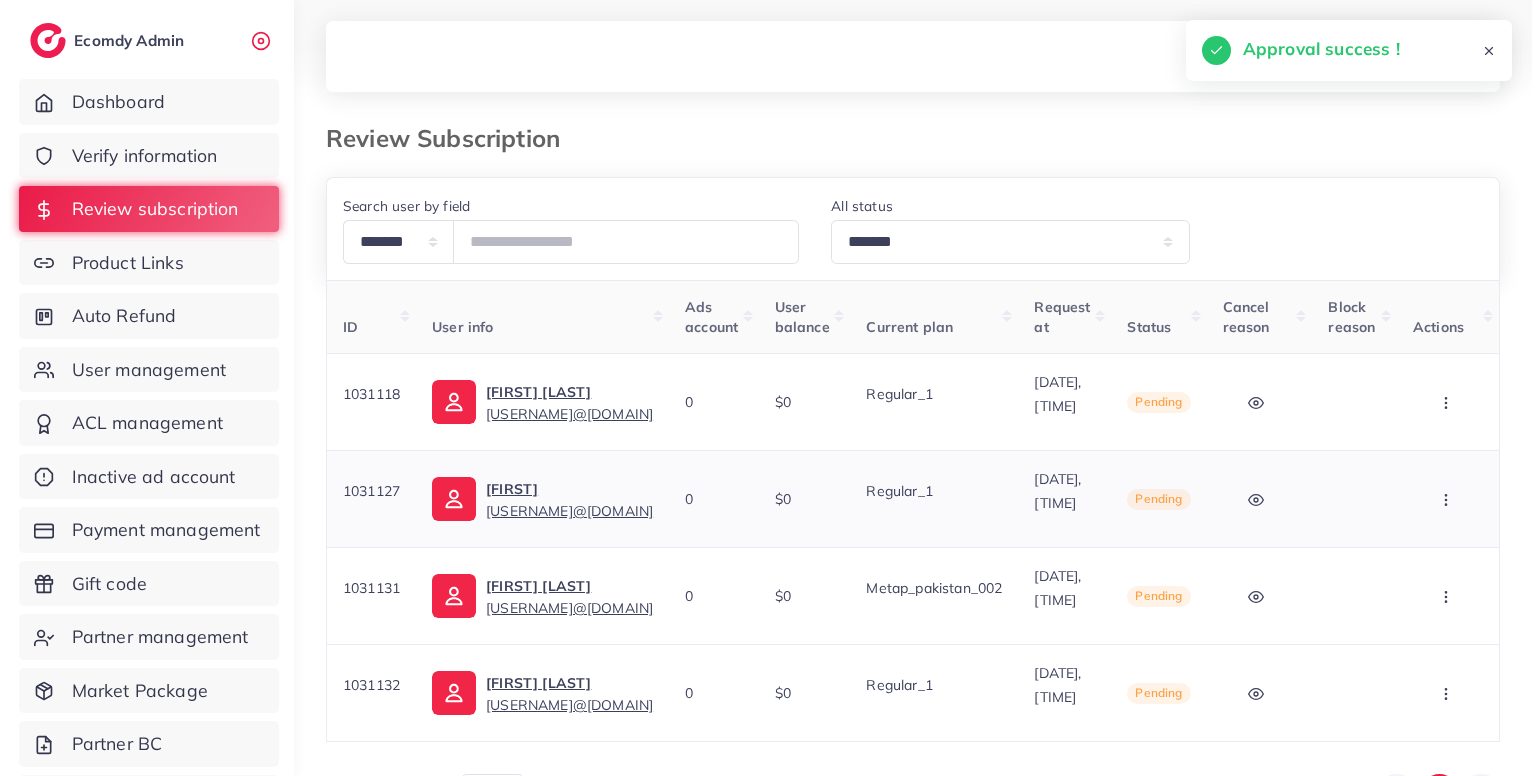 scroll, scrollTop: 0, scrollLeft: 40, axis: horizontal 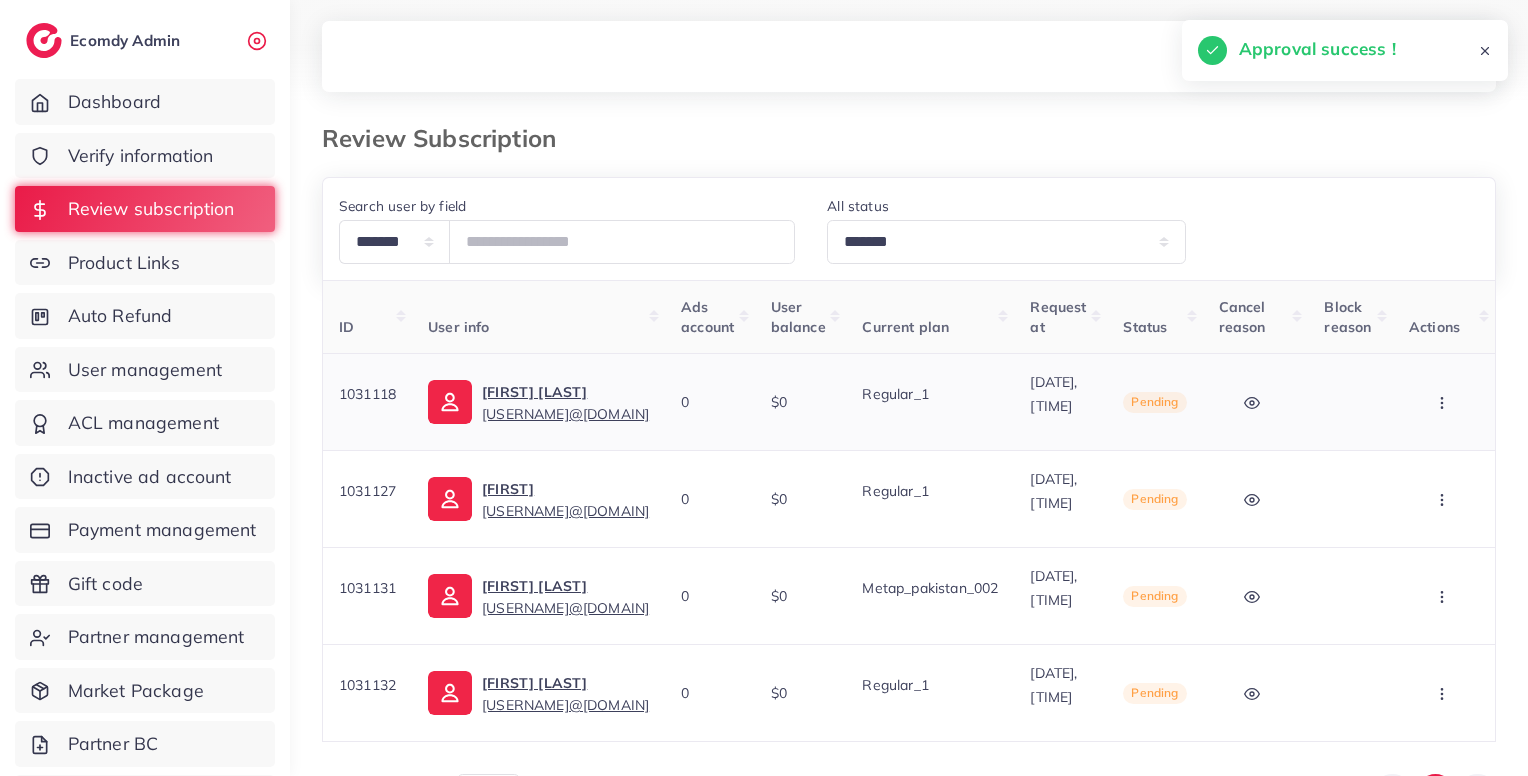 click 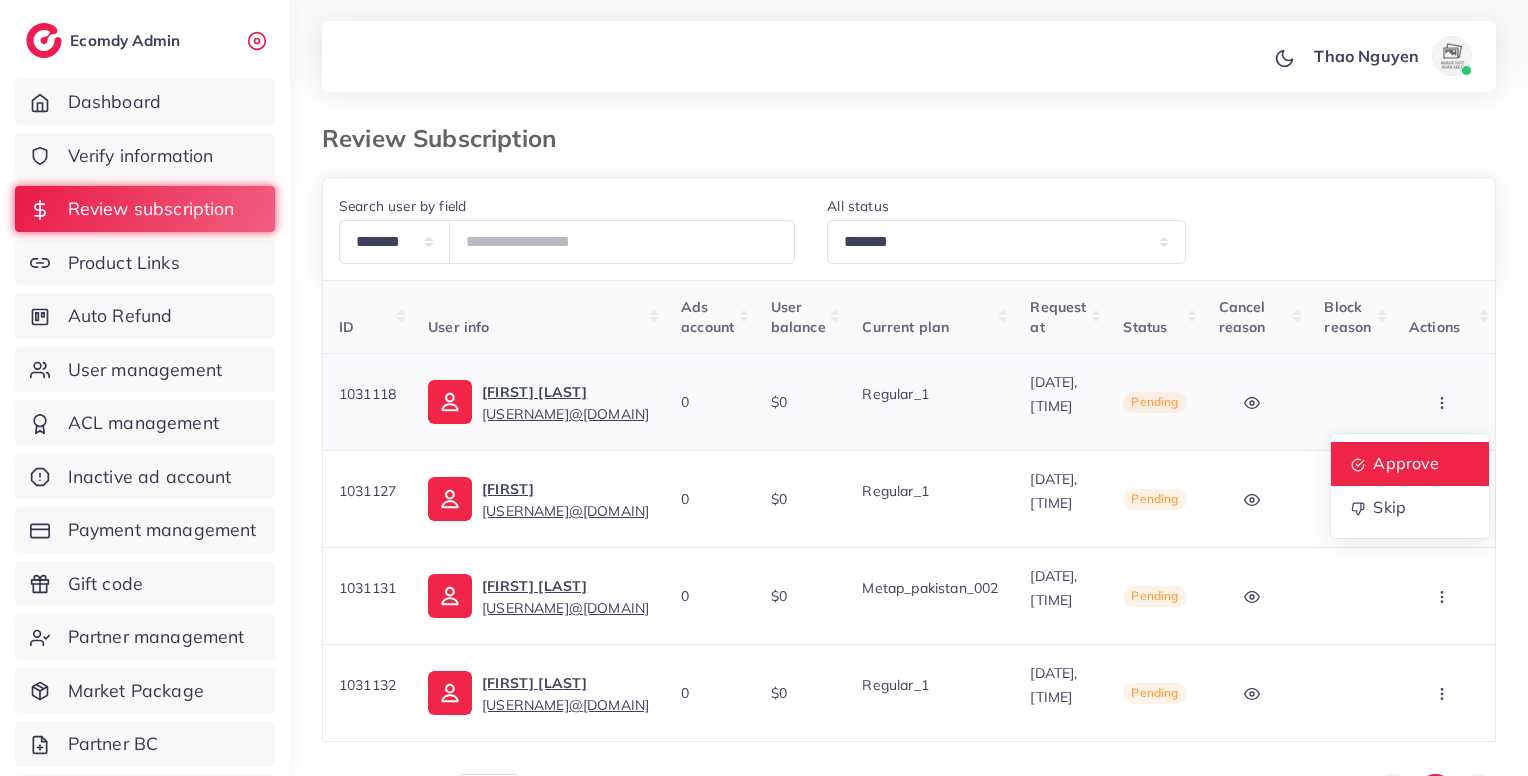 click on "Approve" at bounding box center (1406, 463) 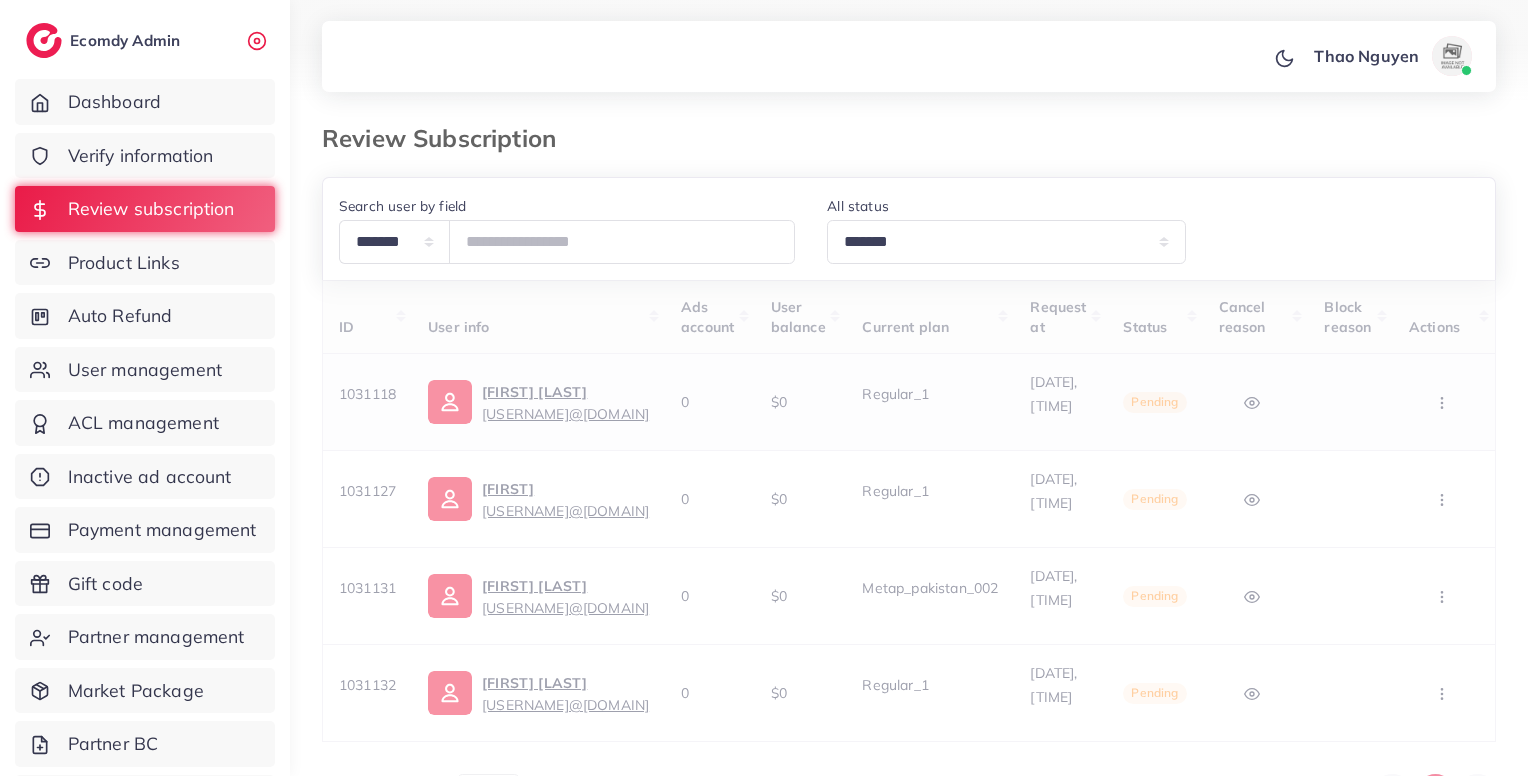 scroll, scrollTop: 0, scrollLeft: 0, axis: both 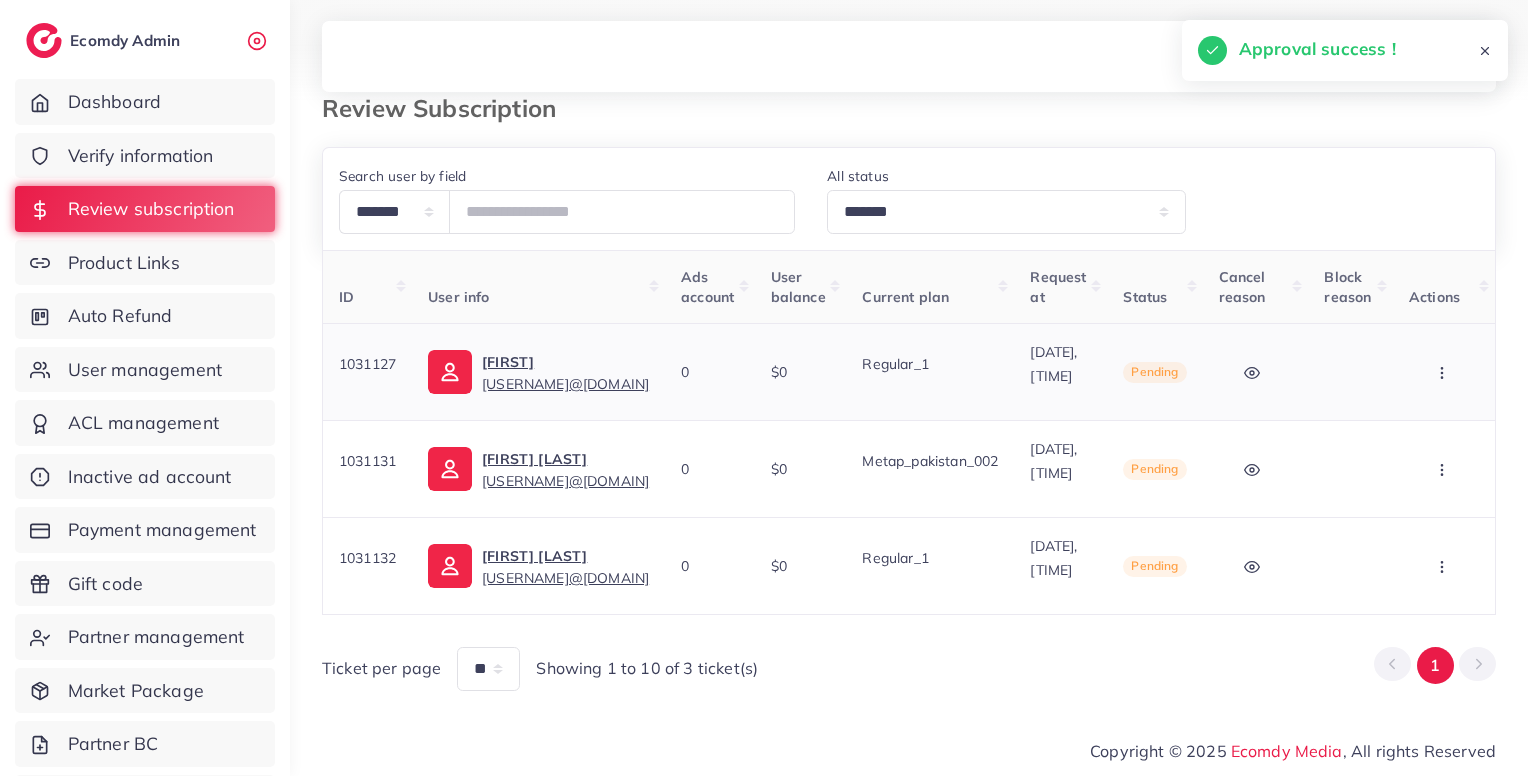 click at bounding box center (1444, 372) 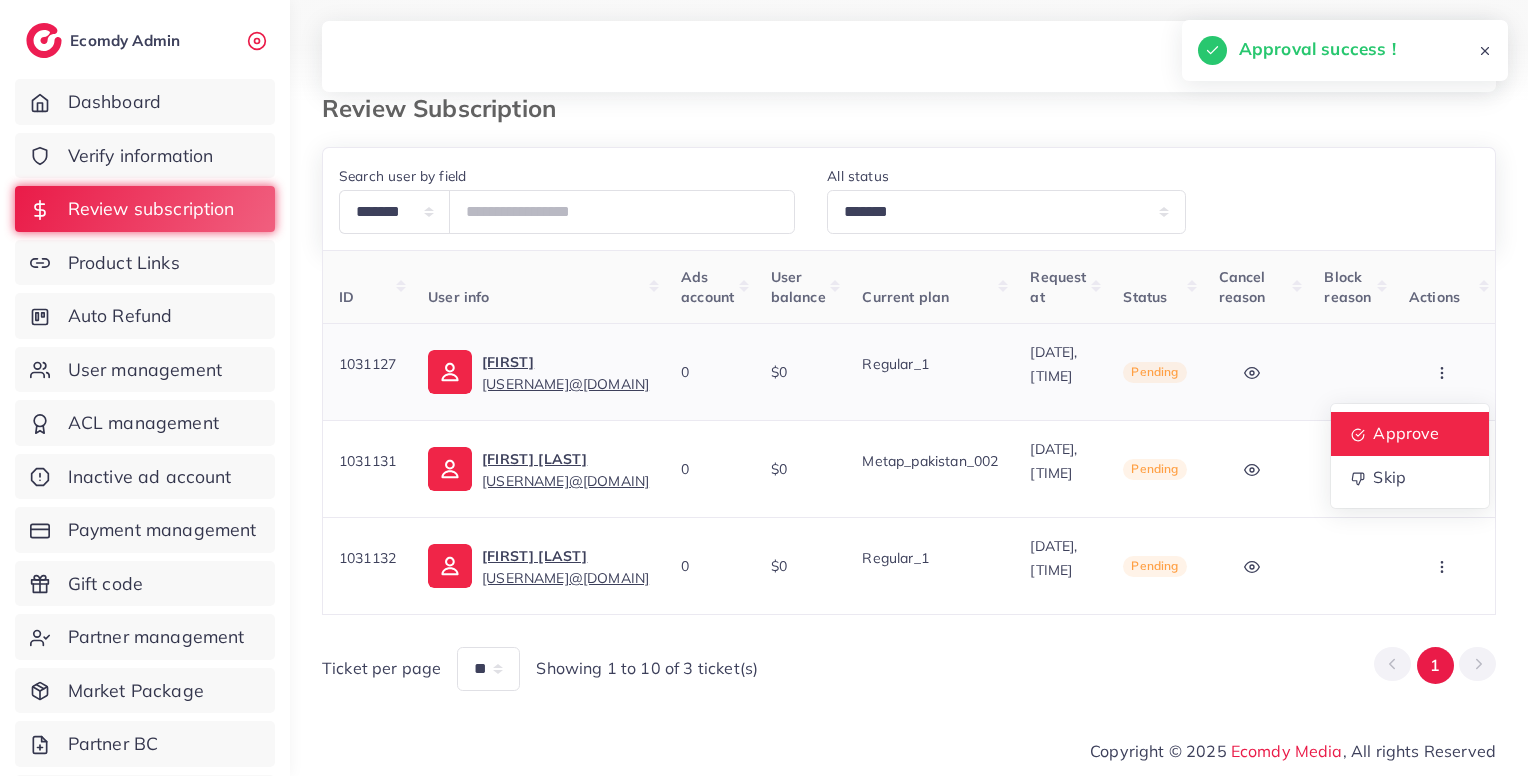 click on "Approve" at bounding box center (1406, 433) 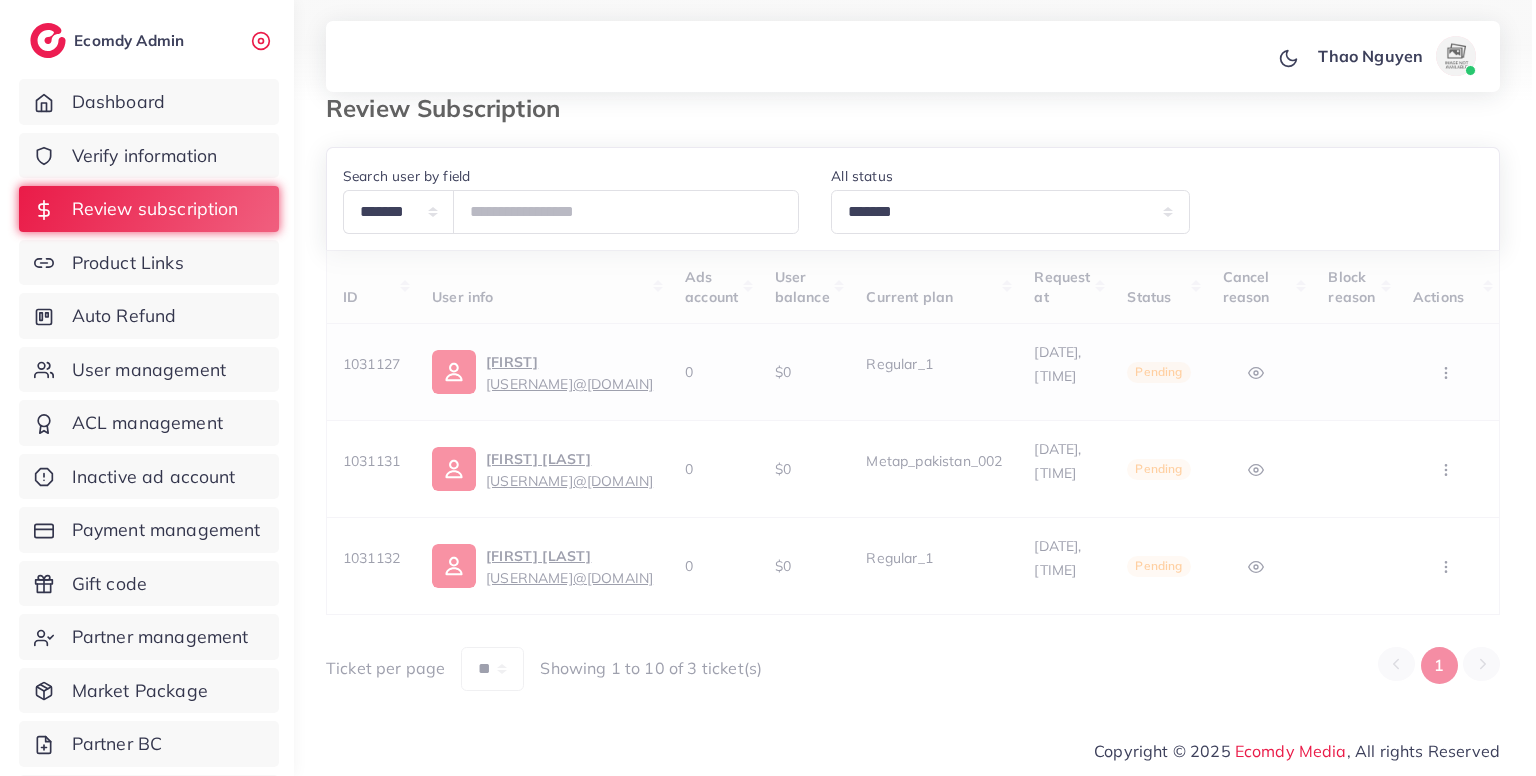 scroll, scrollTop: 0, scrollLeft: 0, axis: both 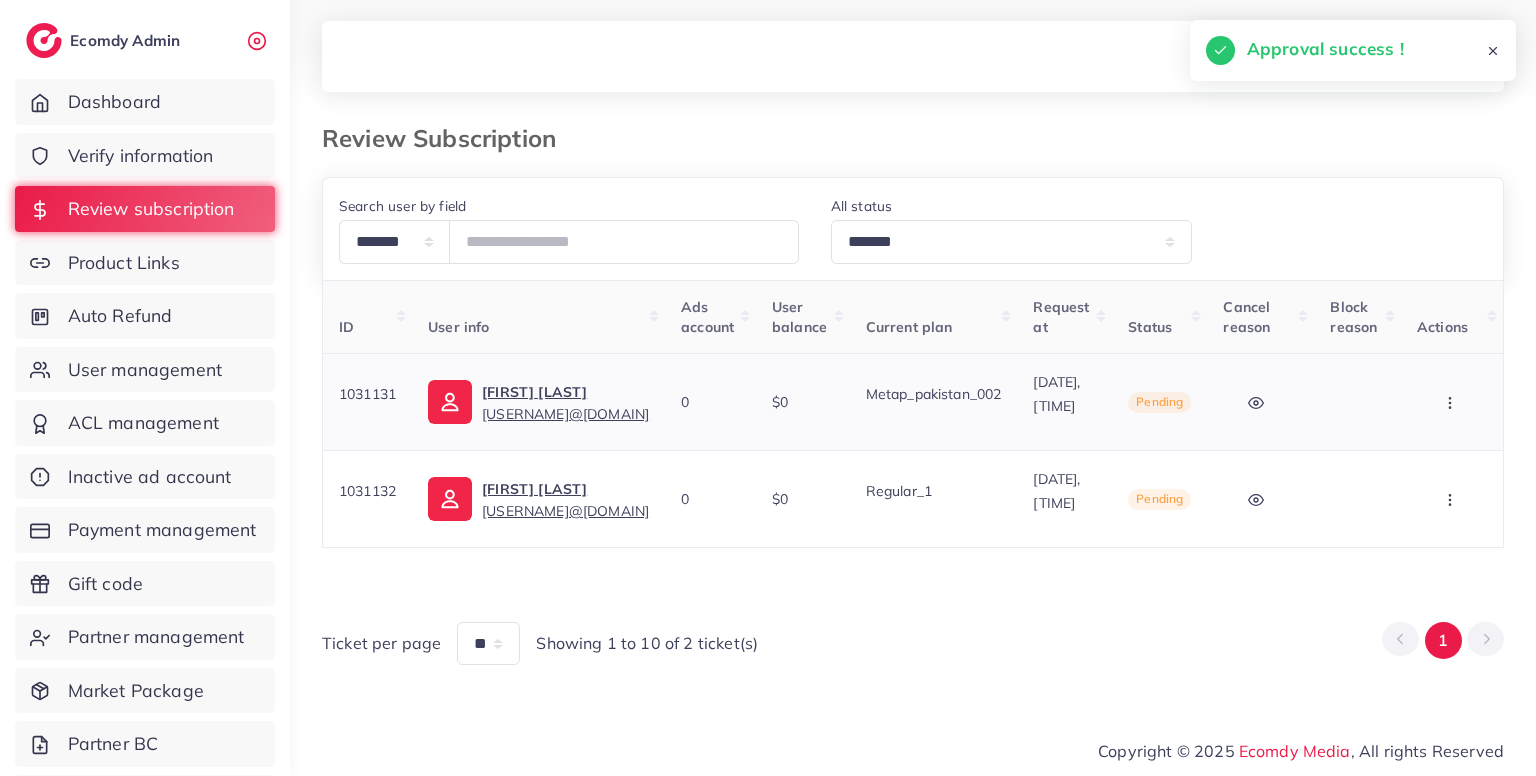 click at bounding box center (1452, 402) 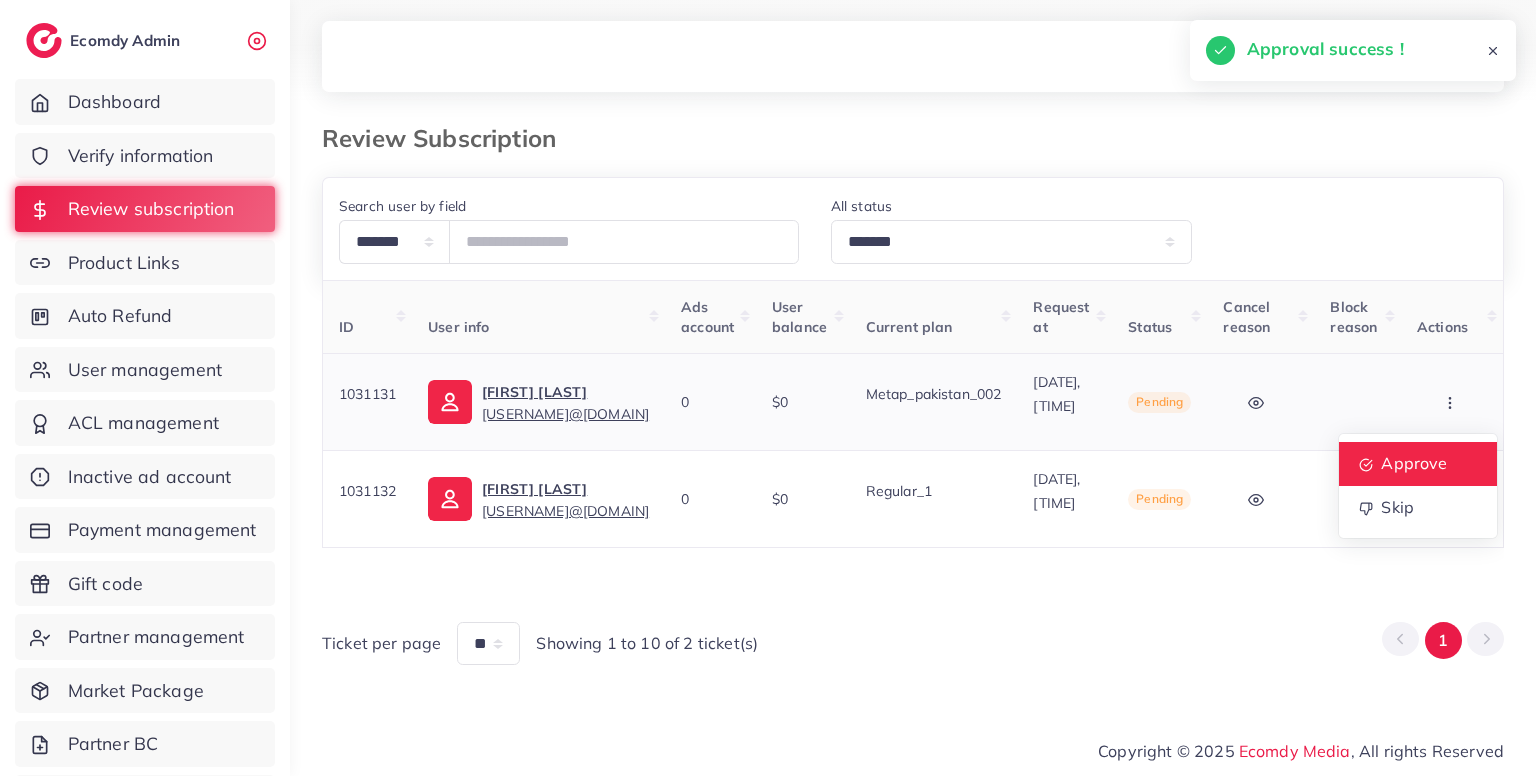click on "Approve" at bounding box center (1414, 463) 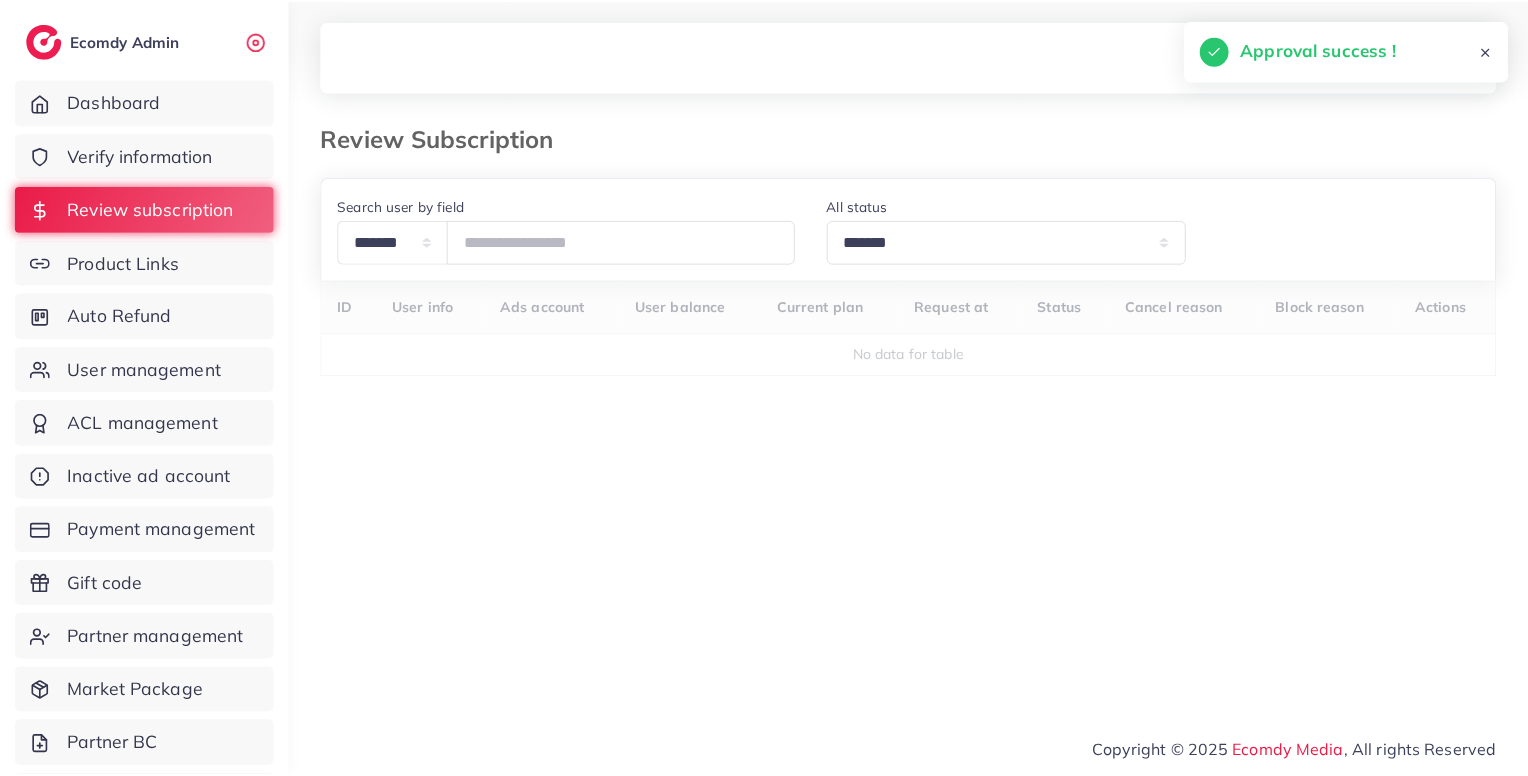 scroll, scrollTop: 0, scrollLeft: 0, axis: both 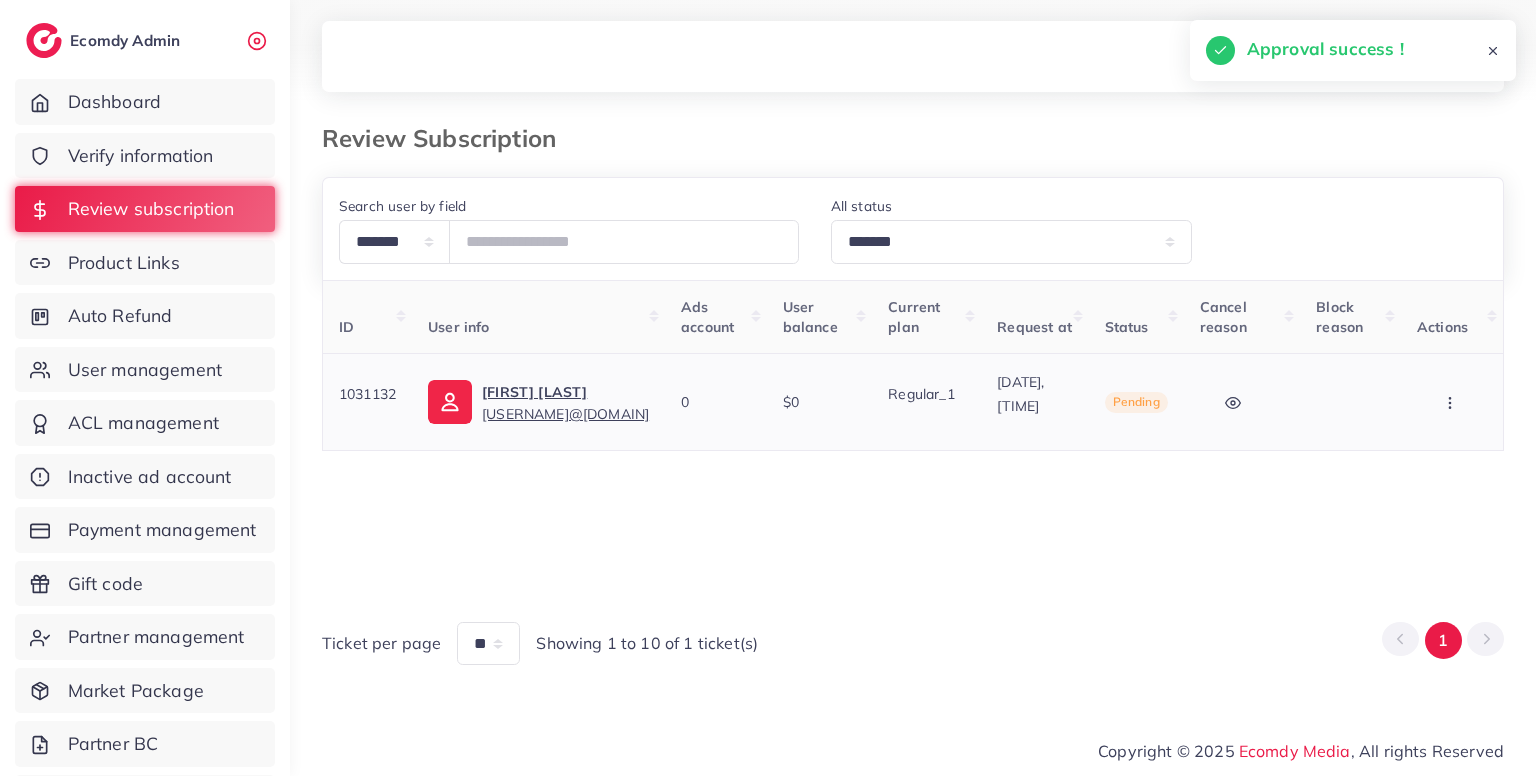click at bounding box center (1452, 402) 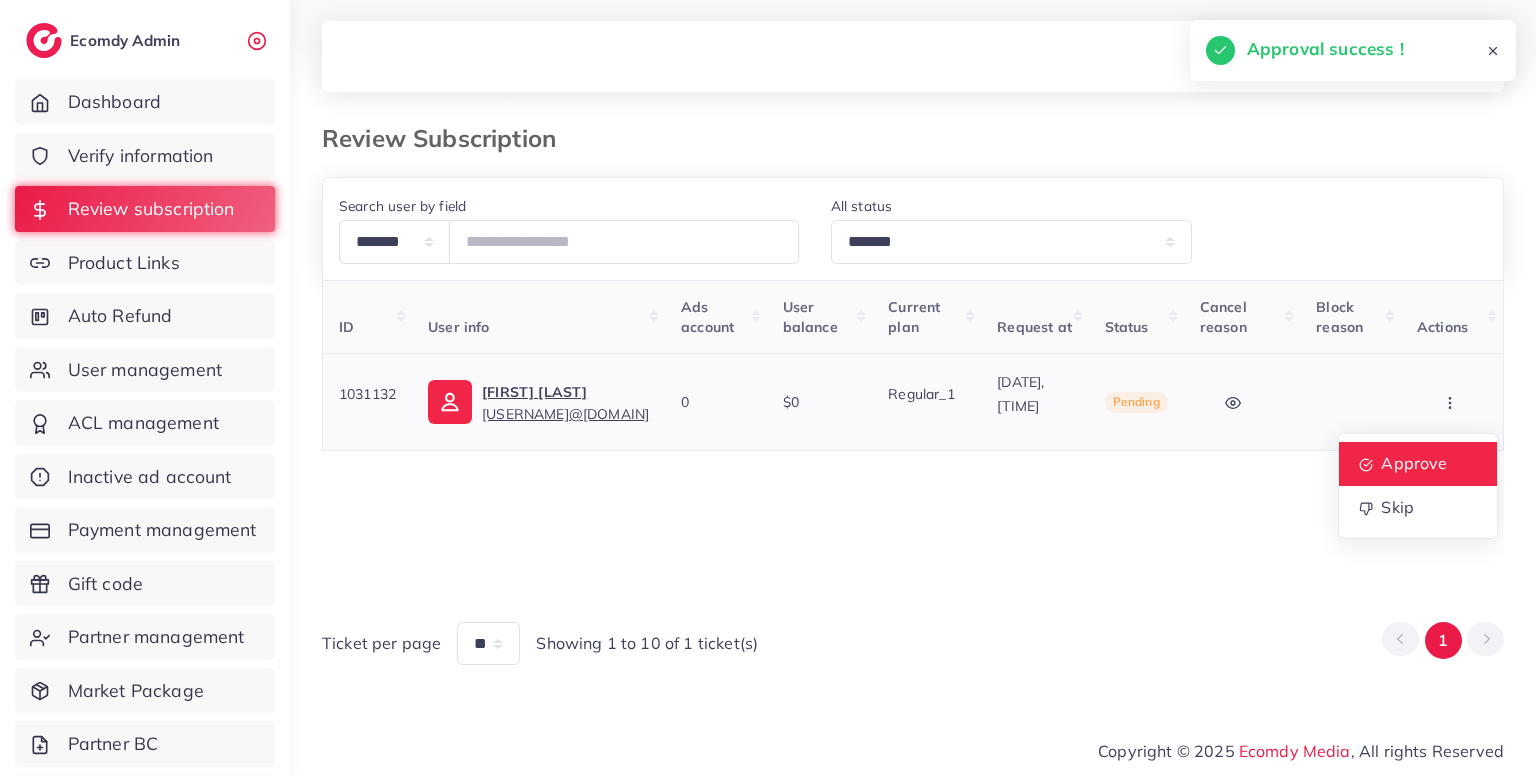 click on "Approve" at bounding box center [1418, 464] 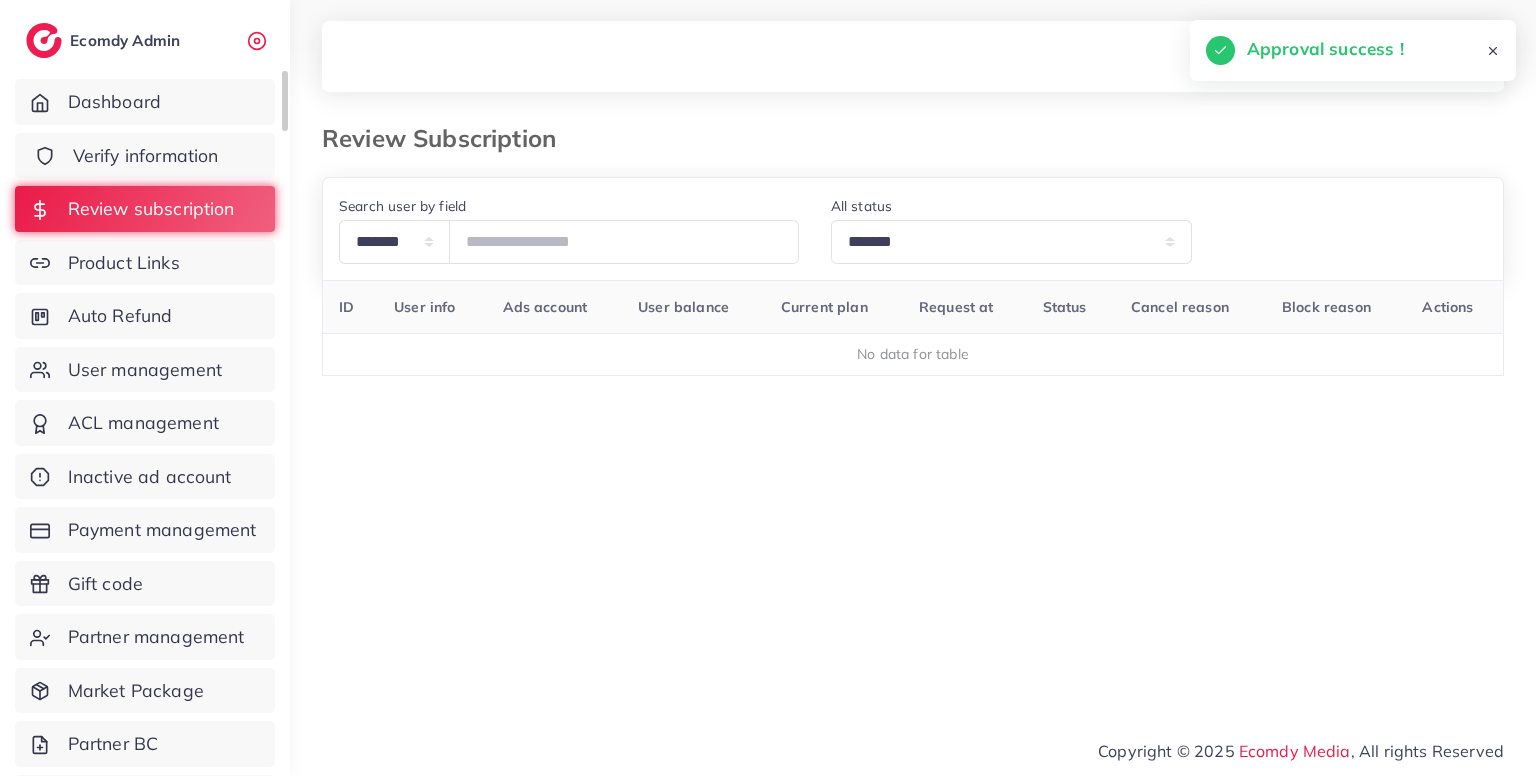click on "Verify information" at bounding box center [146, 156] 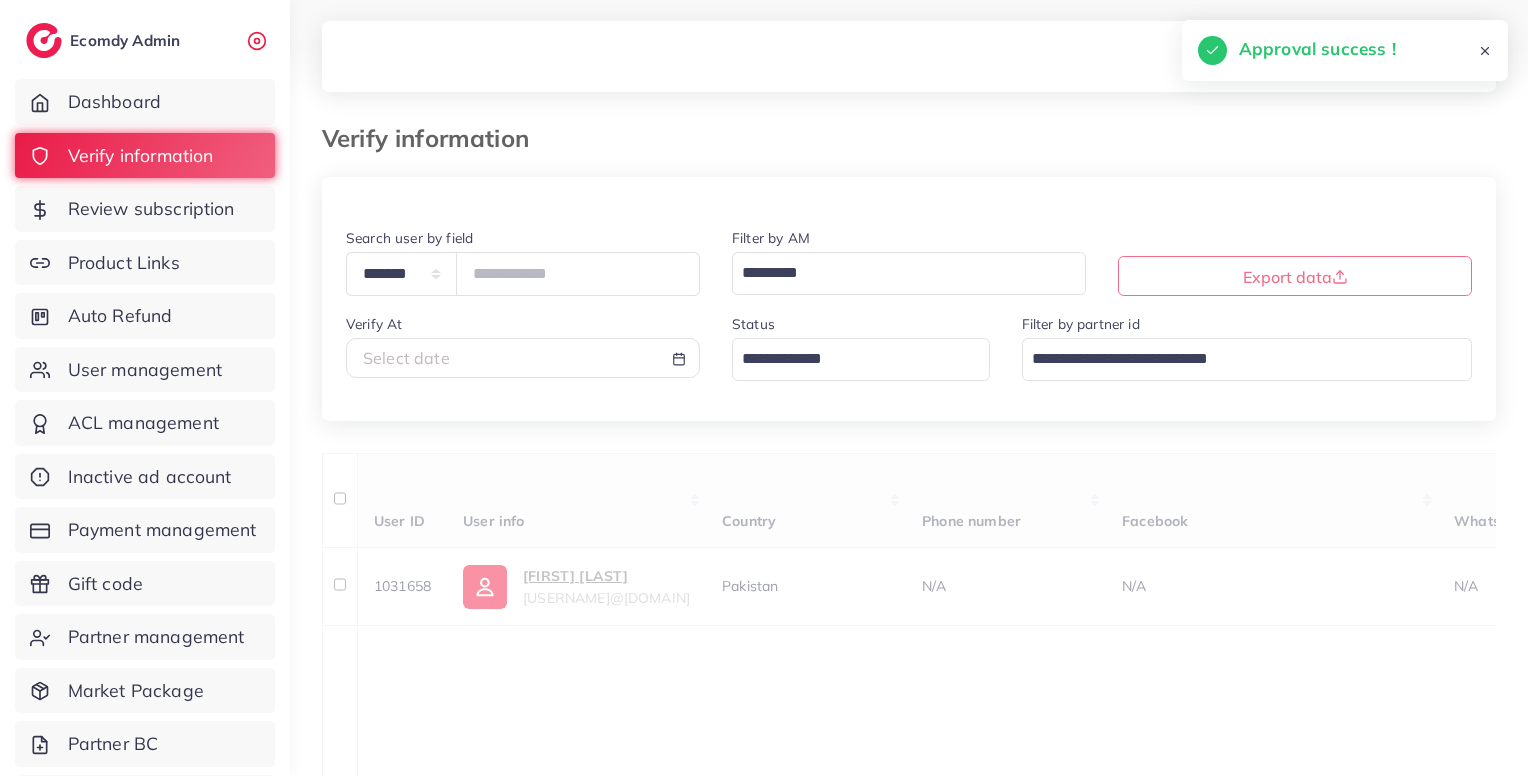 click at bounding box center [849, 359] 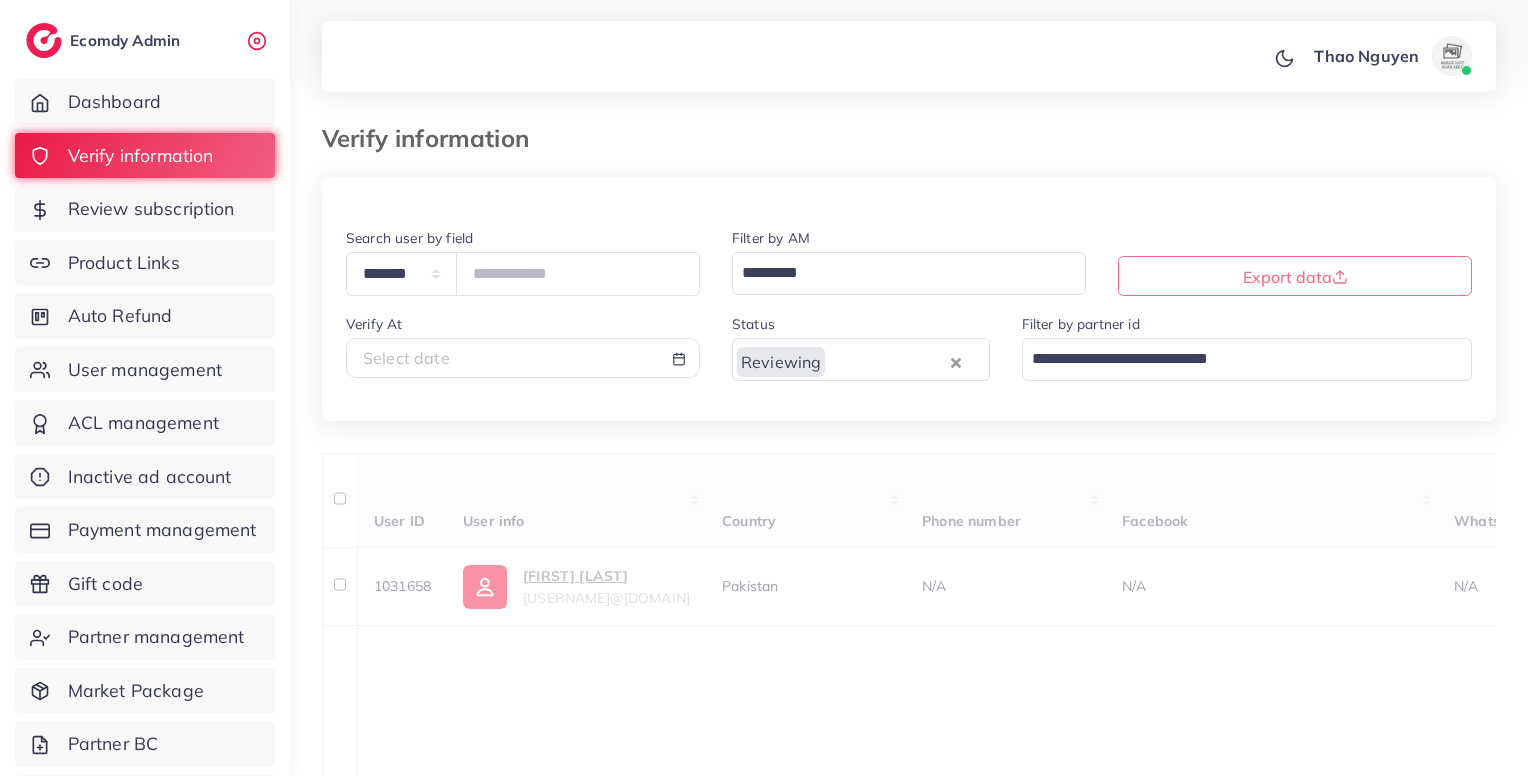 click on "**********" at bounding box center [909, 1190] 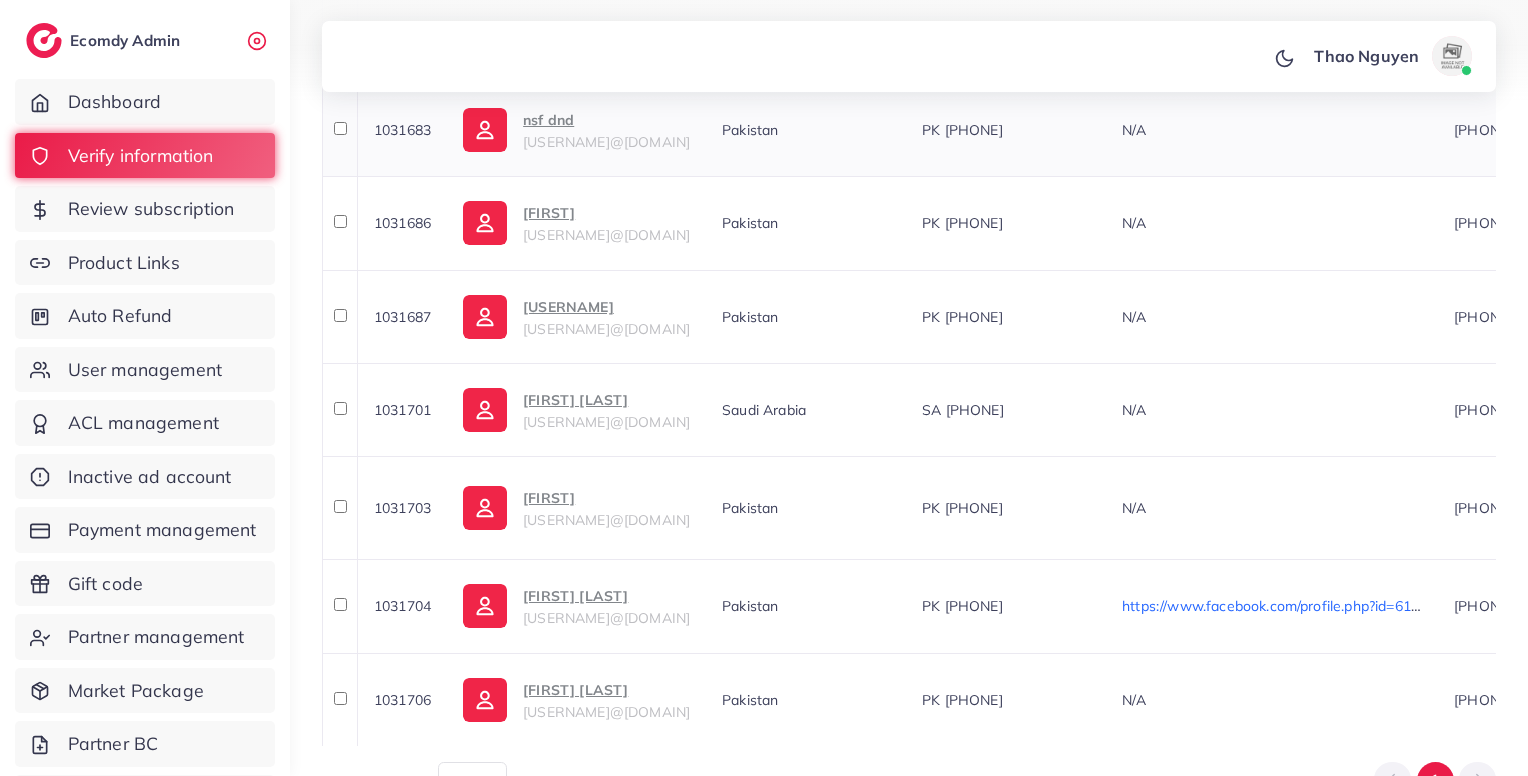 scroll, scrollTop: 587, scrollLeft: 0, axis: vertical 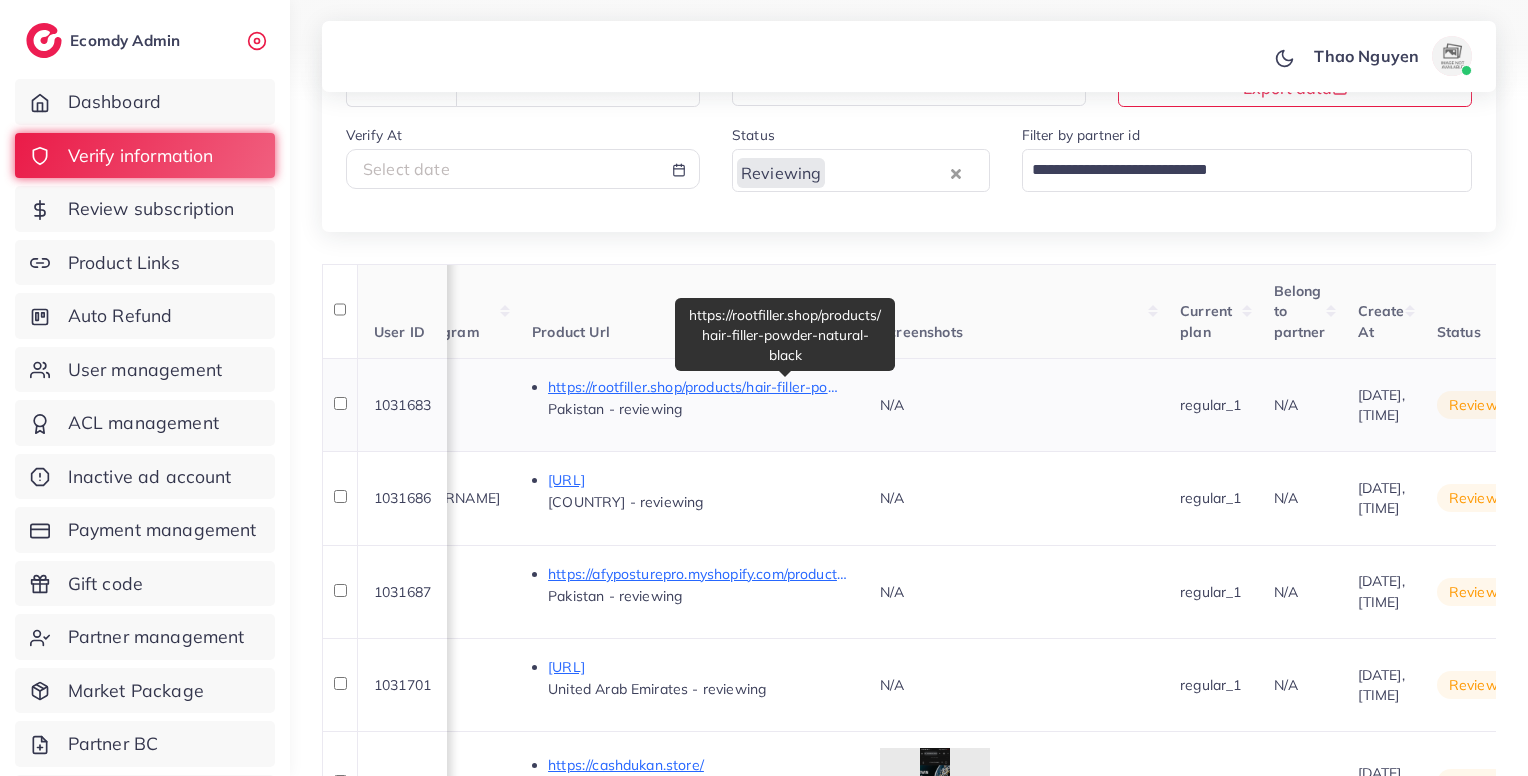 click on "https://rootfiller.shop/products/hair-filler-powder-natural-black" at bounding box center (698, 387) 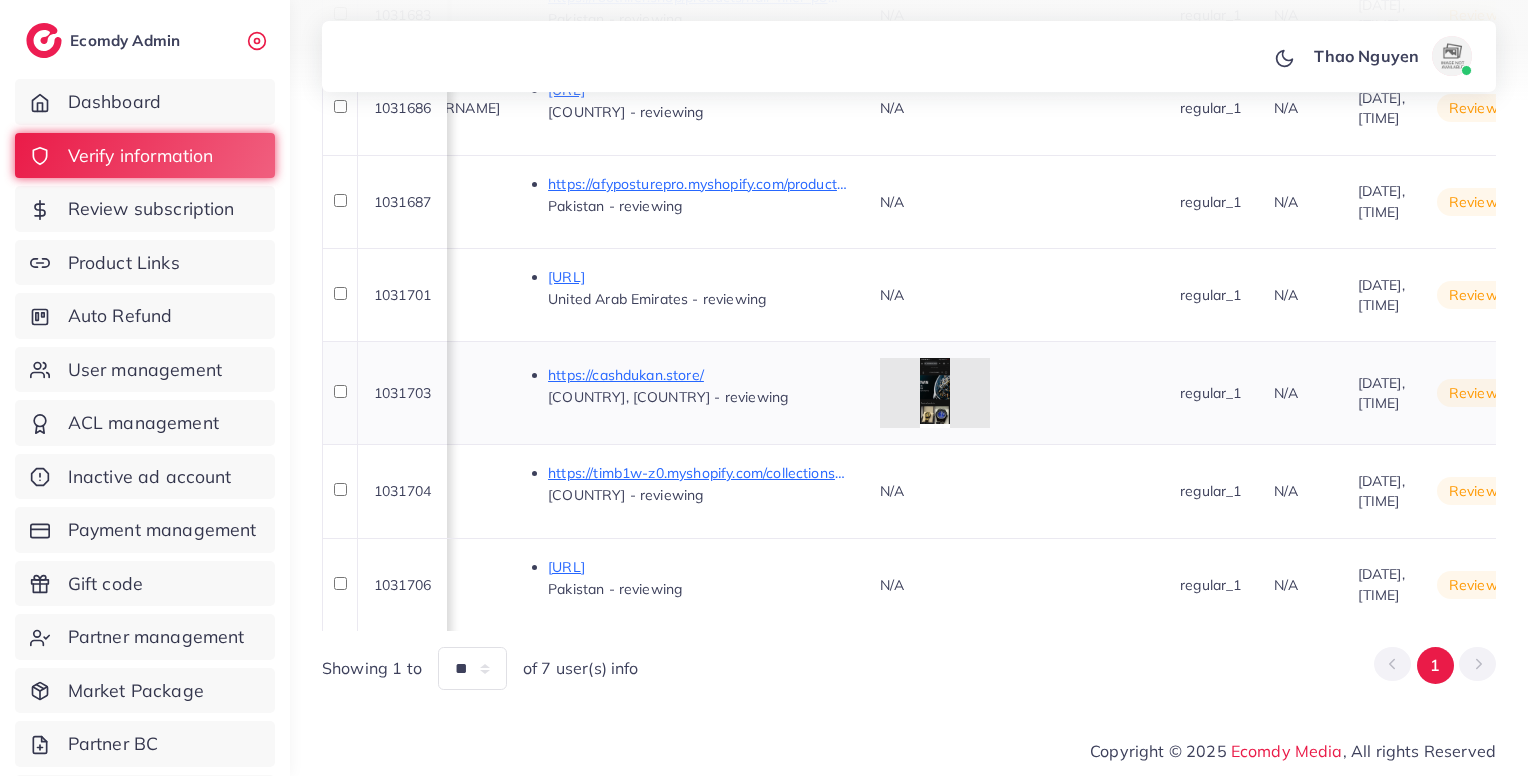 scroll, scrollTop: 370, scrollLeft: 0, axis: vertical 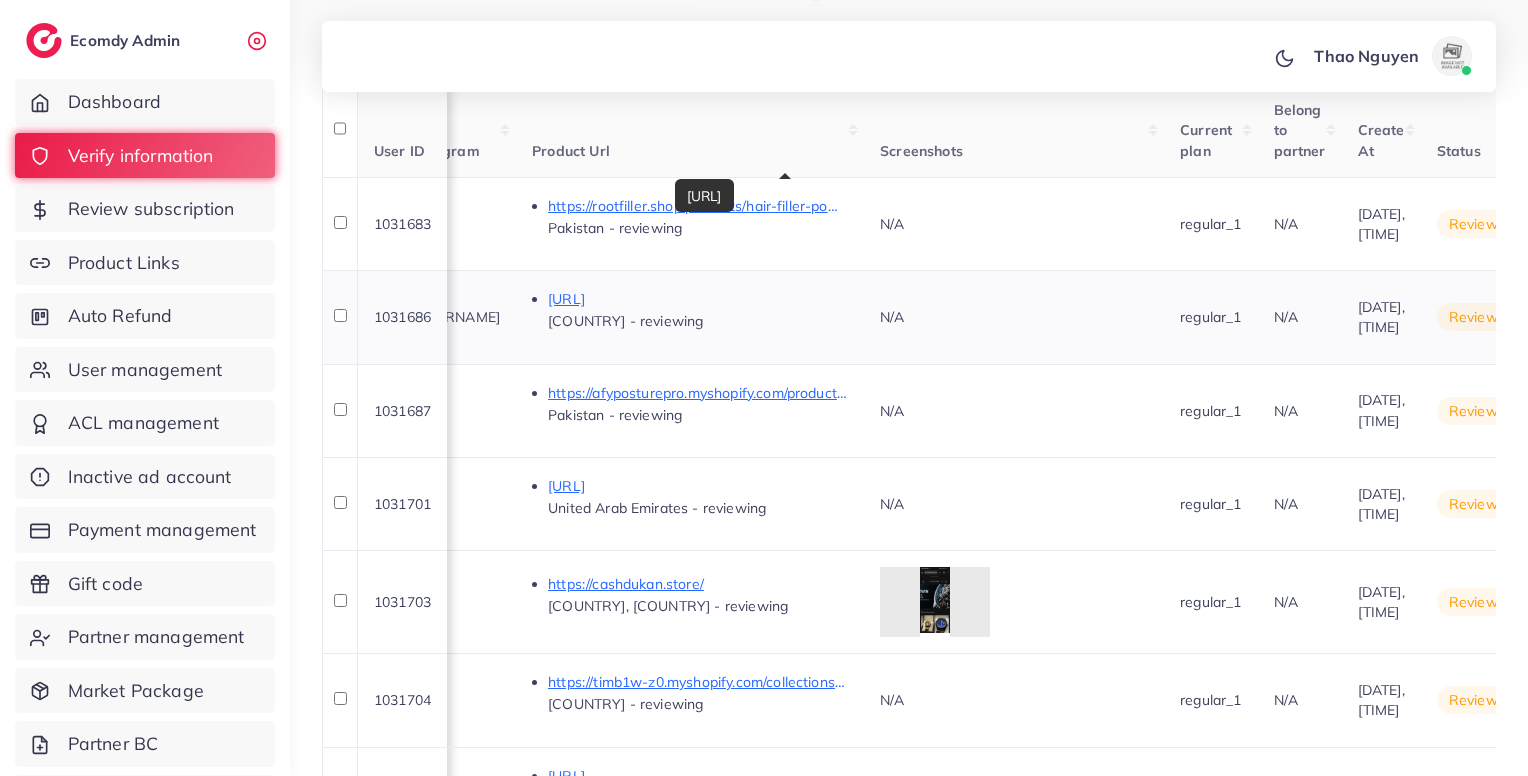 click on "[URL]" at bounding box center (698, 299) 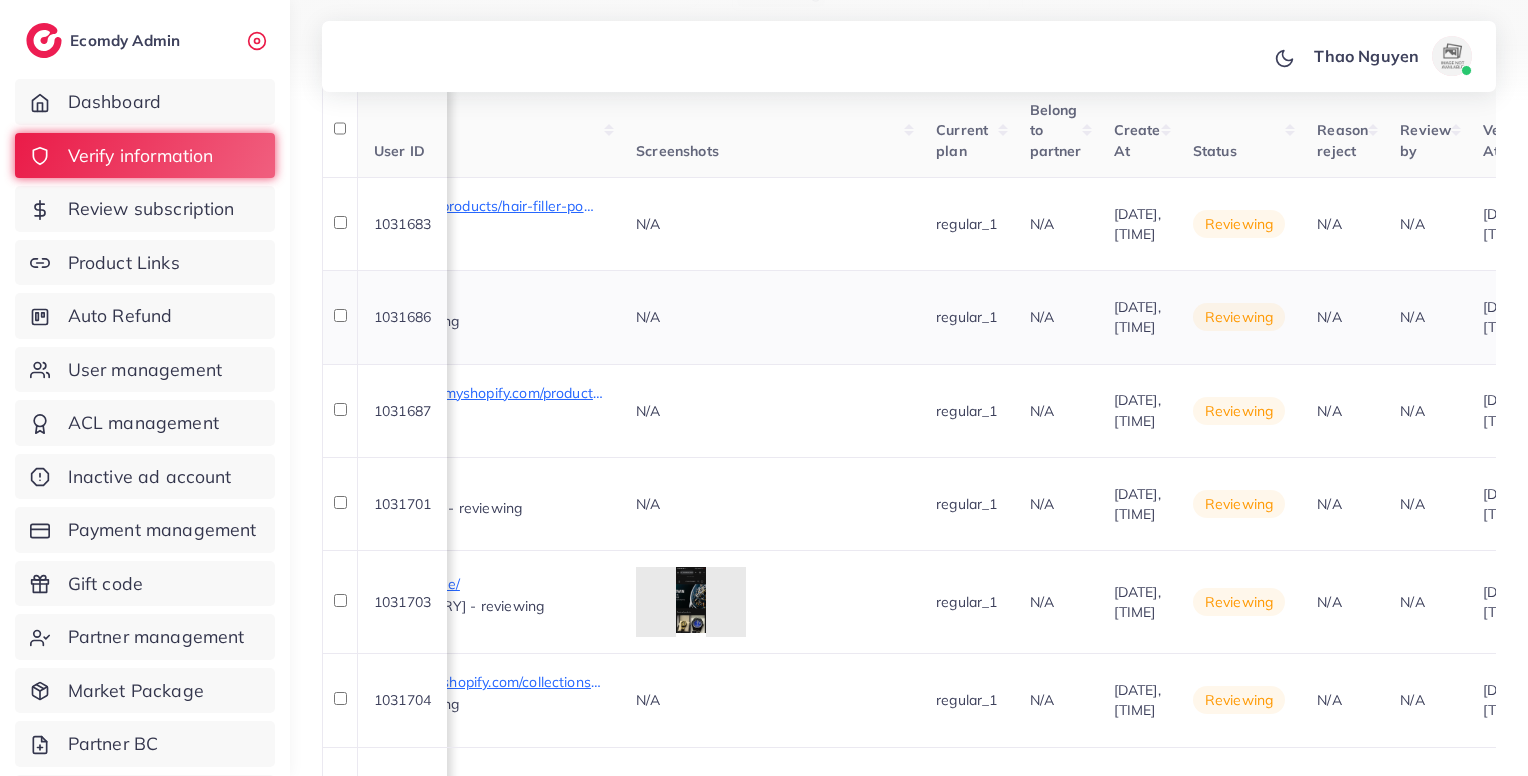scroll, scrollTop: 0, scrollLeft: 1774, axis: horizontal 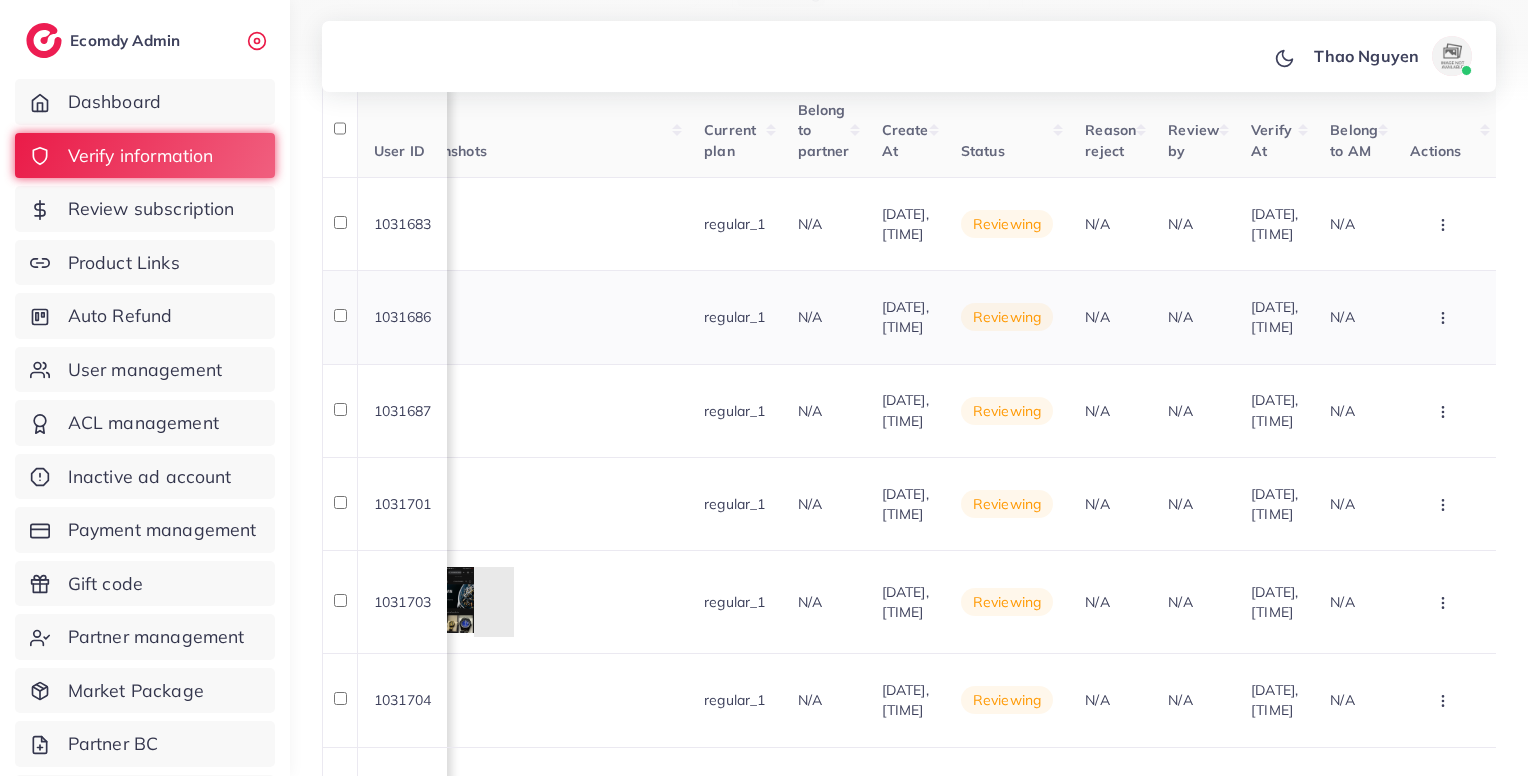 click at bounding box center [1445, 224] 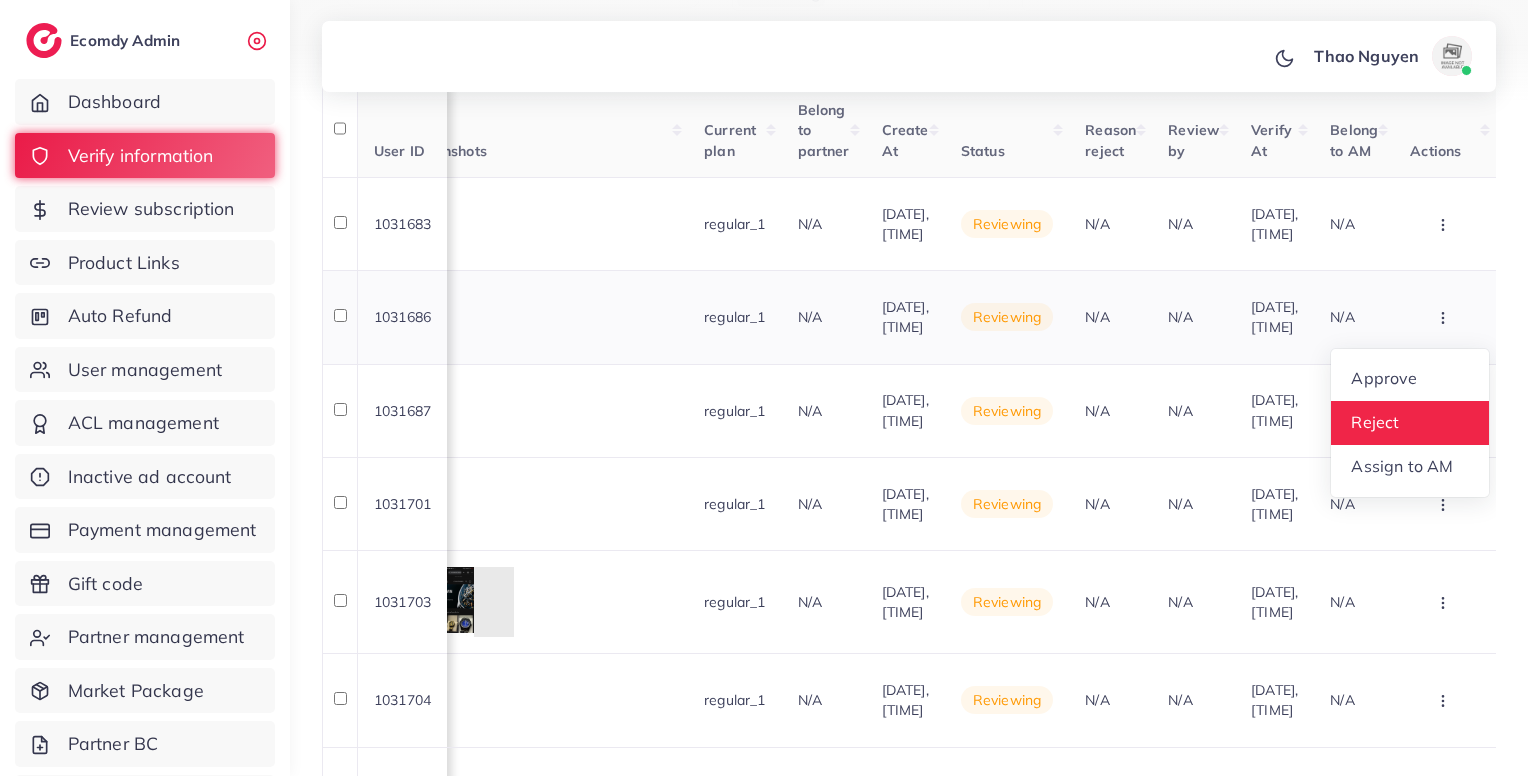 click on "Reject" at bounding box center [1410, 423] 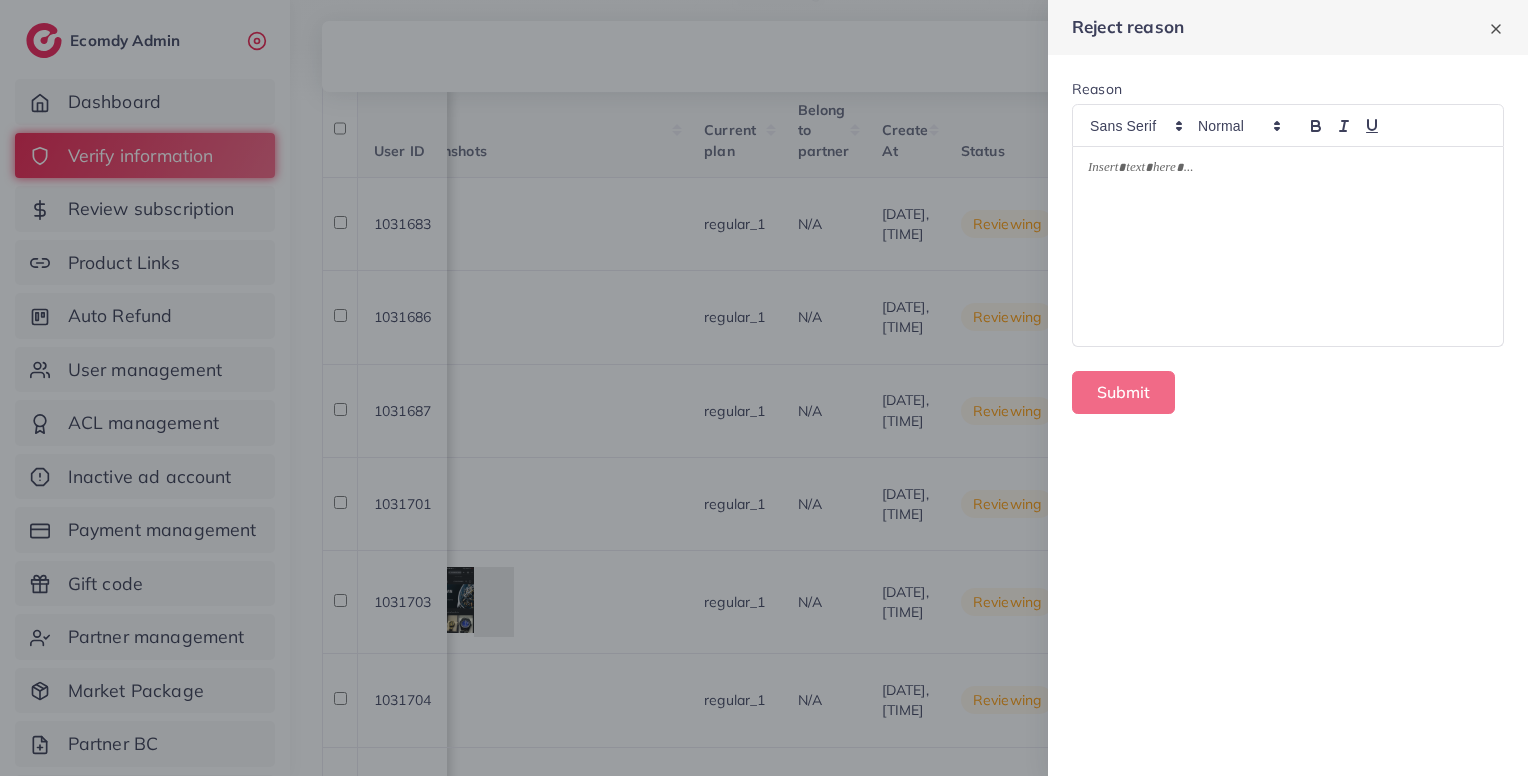 click at bounding box center (1288, 247) 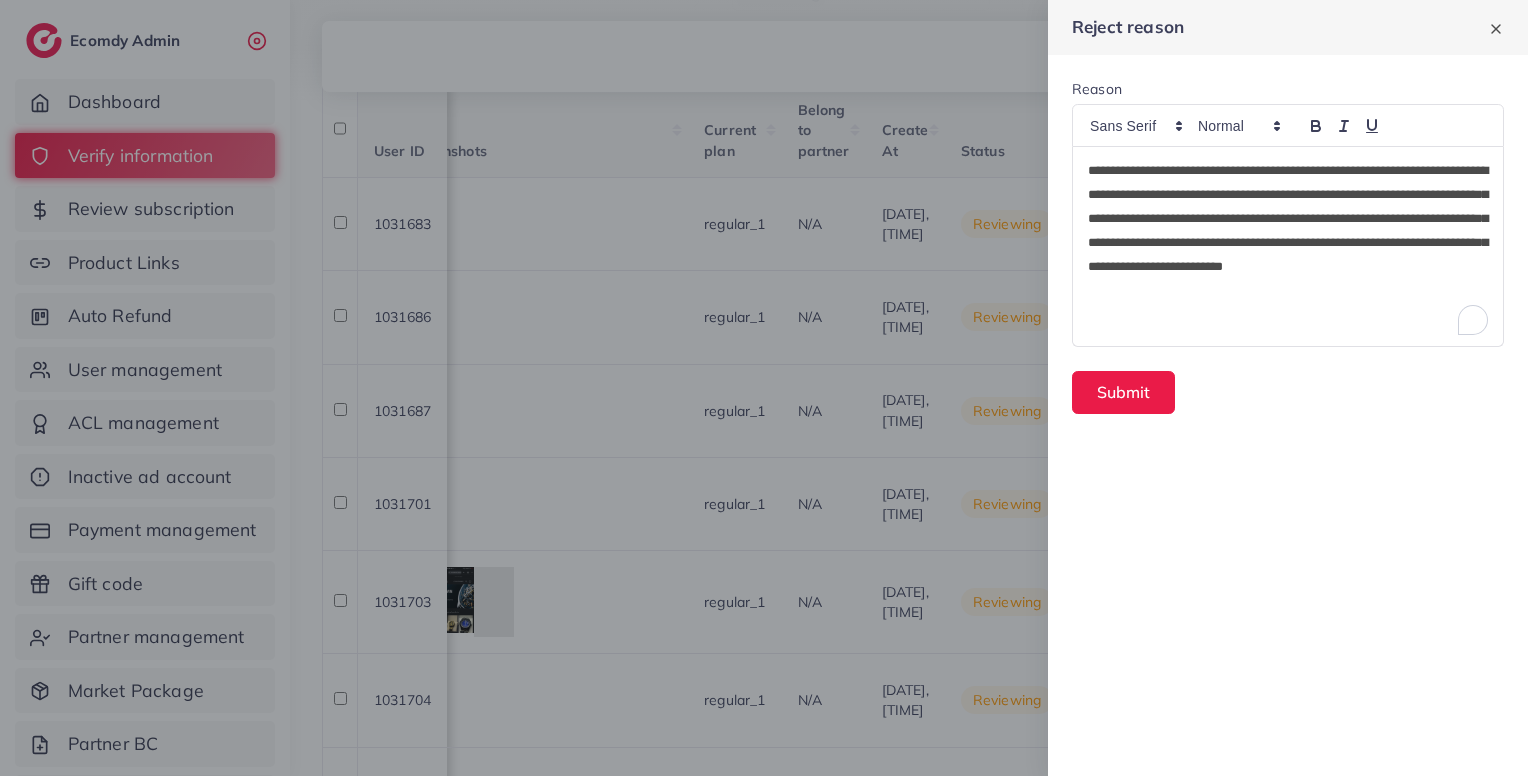 scroll, scrollTop: 0, scrollLeft: 0, axis: both 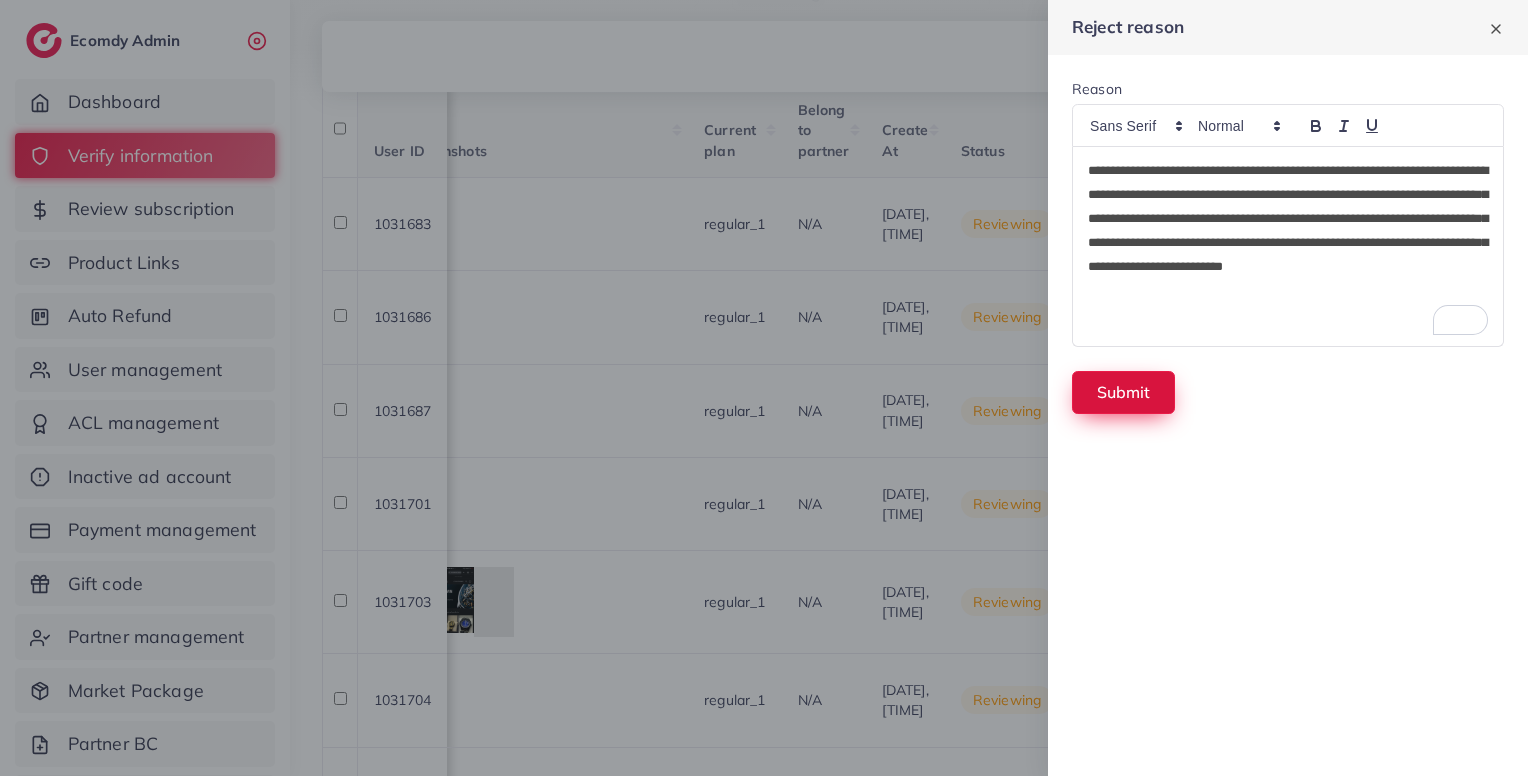 click on "Submit" at bounding box center (1123, 392) 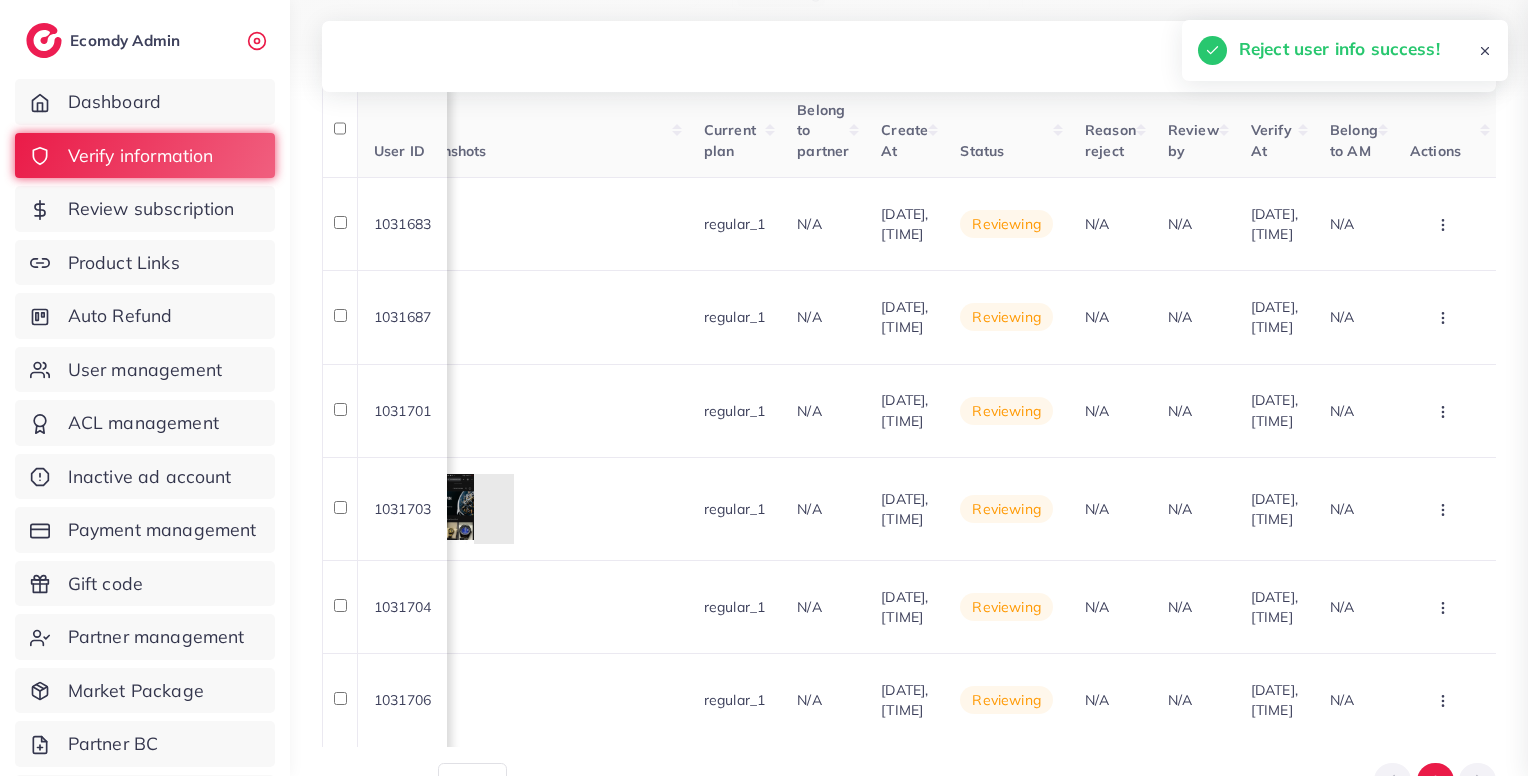 scroll, scrollTop: 0, scrollLeft: 1755, axis: horizontal 